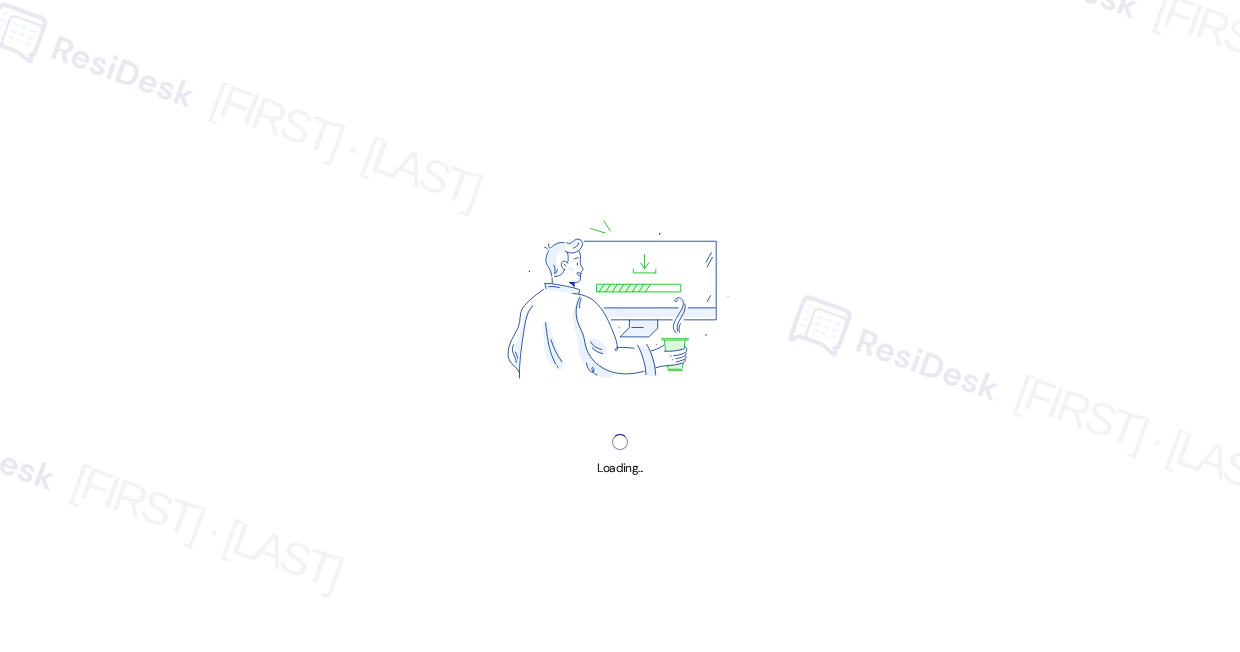 scroll, scrollTop: 0, scrollLeft: 0, axis: both 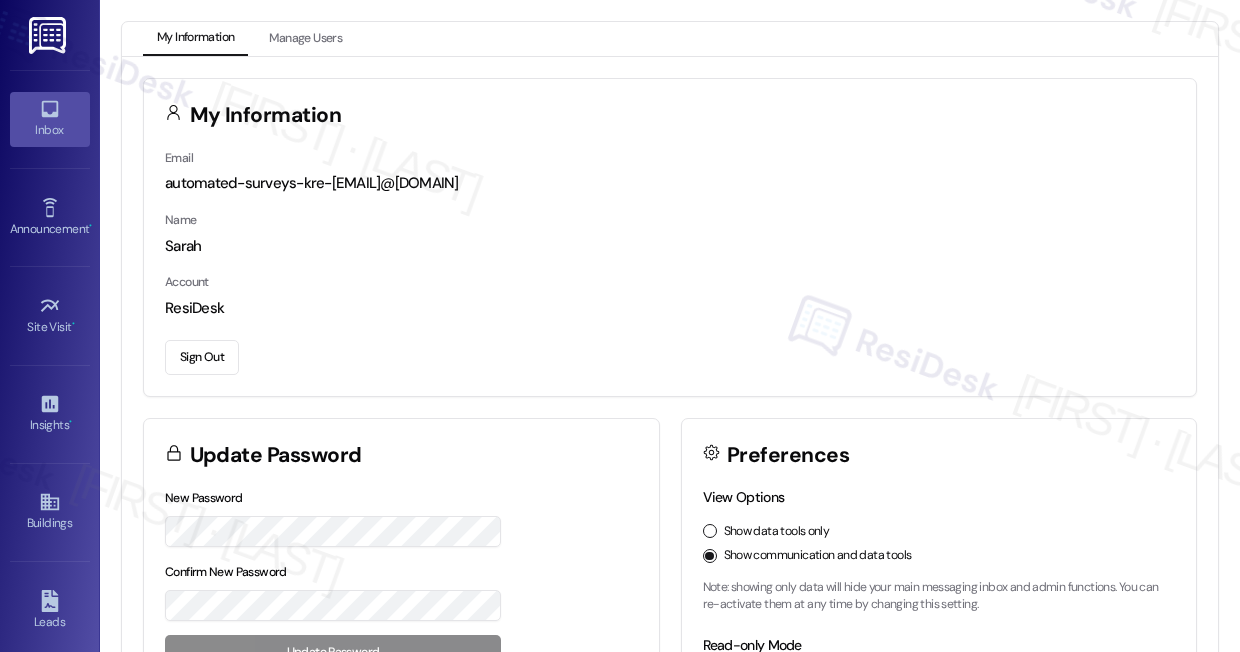 click on "Inbox" at bounding box center [50, 130] 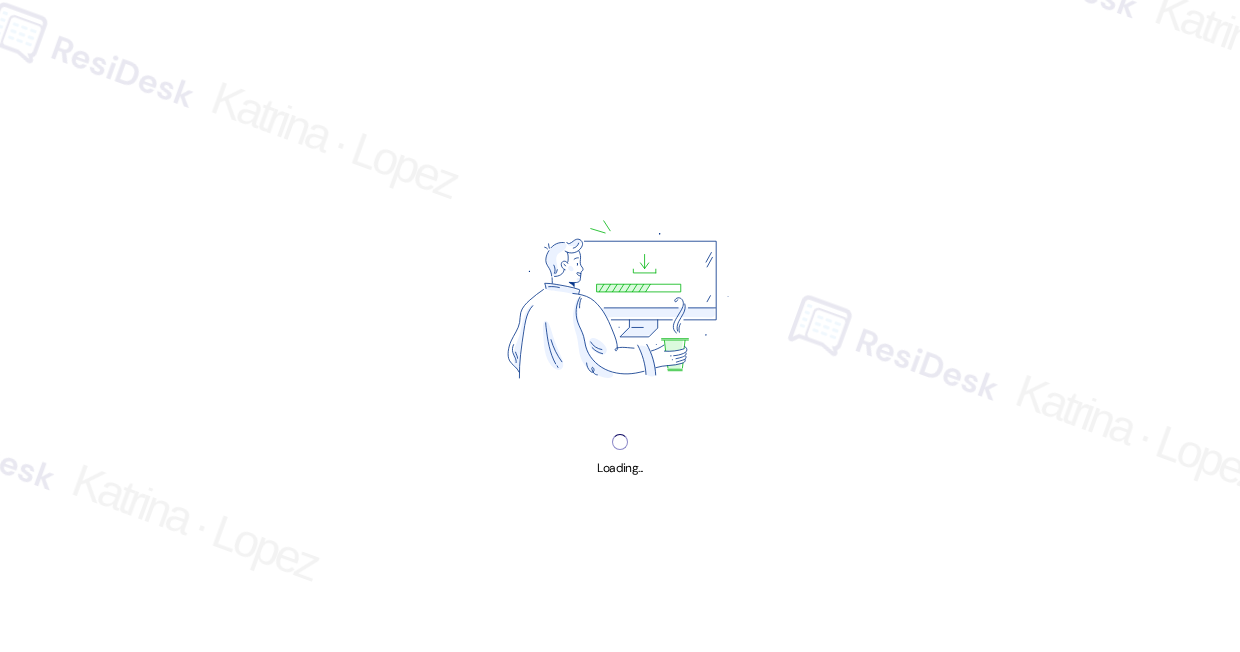 scroll, scrollTop: 0, scrollLeft: 0, axis: both 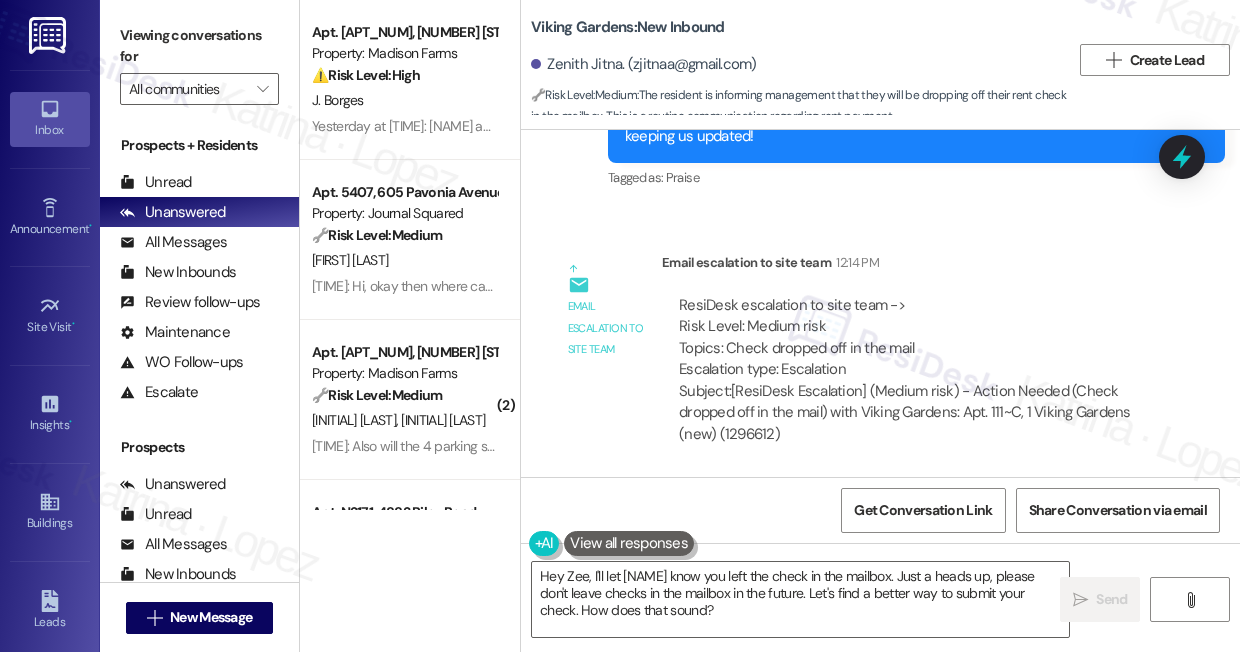 click on "ResiDesk escalation reply ->
Please Handle: Please thank resident and let her know that I will check the drop box first thing Monday morning, thank you. Best Regards, [FIRST] [LAST] Community Manager PTLA Real Estate Group T [PHONE]. ResiDesk escalation reply ->
Please Handle: Please thank resident and let her know that I will check the drop box first thing Monday morning, thank you. Best Regards, [FIRST] [LAST] Community Manager PTLA Real Estate Group T [PHONE]." at bounding box center [912, 605] 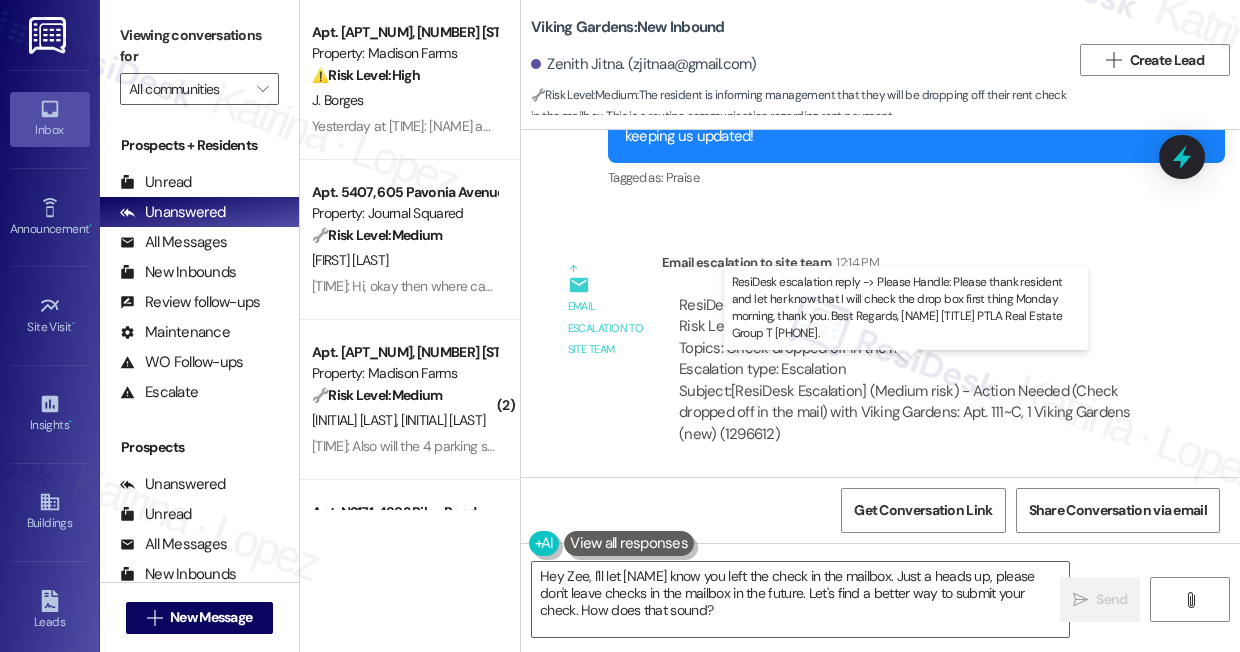 click on "ResiDesk escalation reply ->
Please Handle: Please thank resident and let her know that I will check the drop box first thing Monday morning, thank you. Best Regards, [FIRST] [LAST] Community Manager PTLA Real Estate Group T [PHONE]. ResiDesk escalation reply ->
Please Handle: Please thank resident and let her know that I will check the drop box first thing Monday morning, thank you. Best Regards, [FIRST] [LAST] Community Manager PTLA Real Estate Group T [PHONE]." at bounding box center (912, 605) 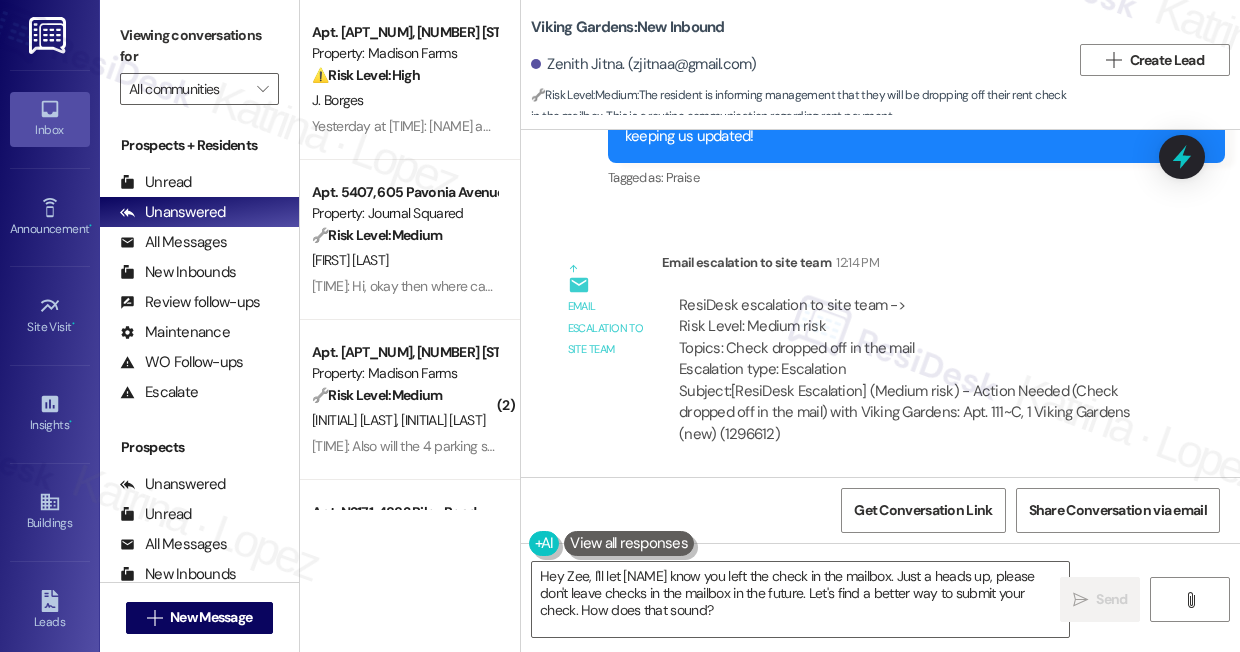 click on "ResiDesk escalation reply ->
Please Handle: Please thank resident and let her know that I will check the drop box first thing Monday morning, thank you. Best Regards, [FIRST] [LAST] Community Manager PTLA Real Estate Group T [PHONE]. ResiDesk escalation reply ->
Please Handle: Please thank resident and let her know that I will check the drop box first thing Monday morning, thank you. Best Regards, [FIRST] [LAST] Community Manager PTLA Real Estate Group T [PHONE]." at bounding box center [912, 605] 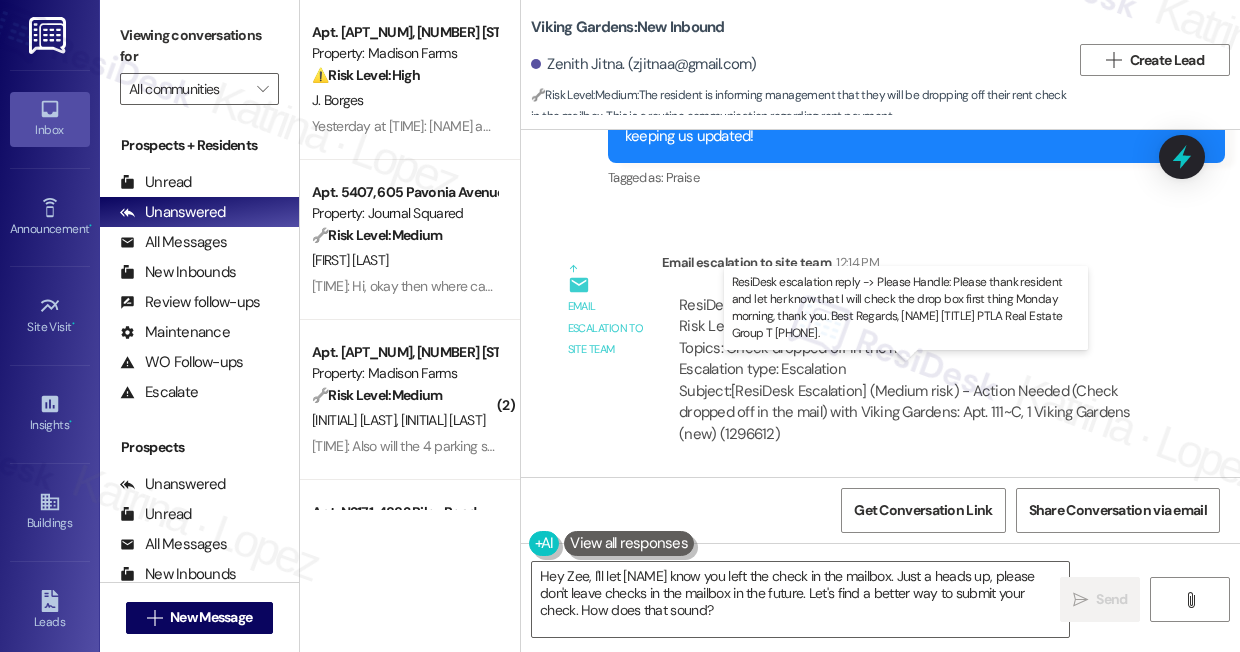 click on "ResiDesk escalation reply ->
Please Handle: Please thank resident and let her know that I will check the drop box first thing Monday morning, thank you. Best Regards, [FIRST] [LAST] Community Manager PTLA Real Estate Group T [PHONE]. ResiDesk escalation reply ->
Please Handle: Please thank resident and let her know that I will check the drop box first thing Monday morning, thank you. Best Regards, [FIRST] [LAST] Community Manager PTLA Real Estate Group T [PHONE]." at bounding box center (912, 605) 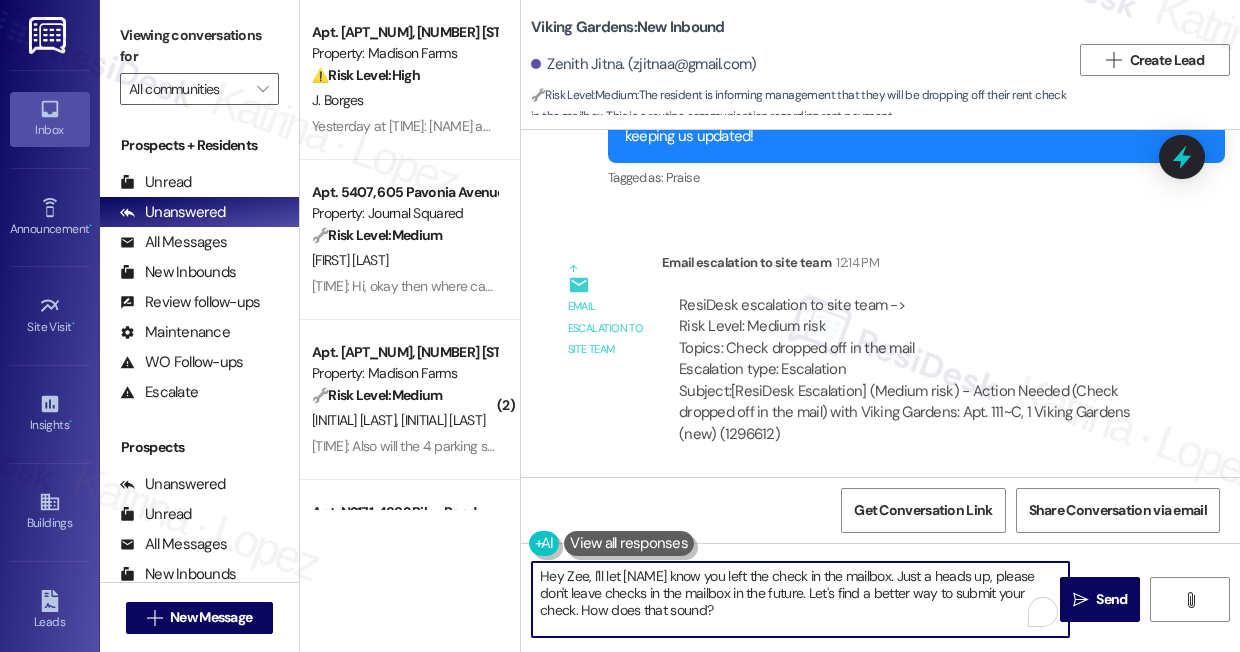 drag, startPoint x: 734, startPoint y: 619, endPoint x: 590, endPoint y: 578, distance: 149.72308 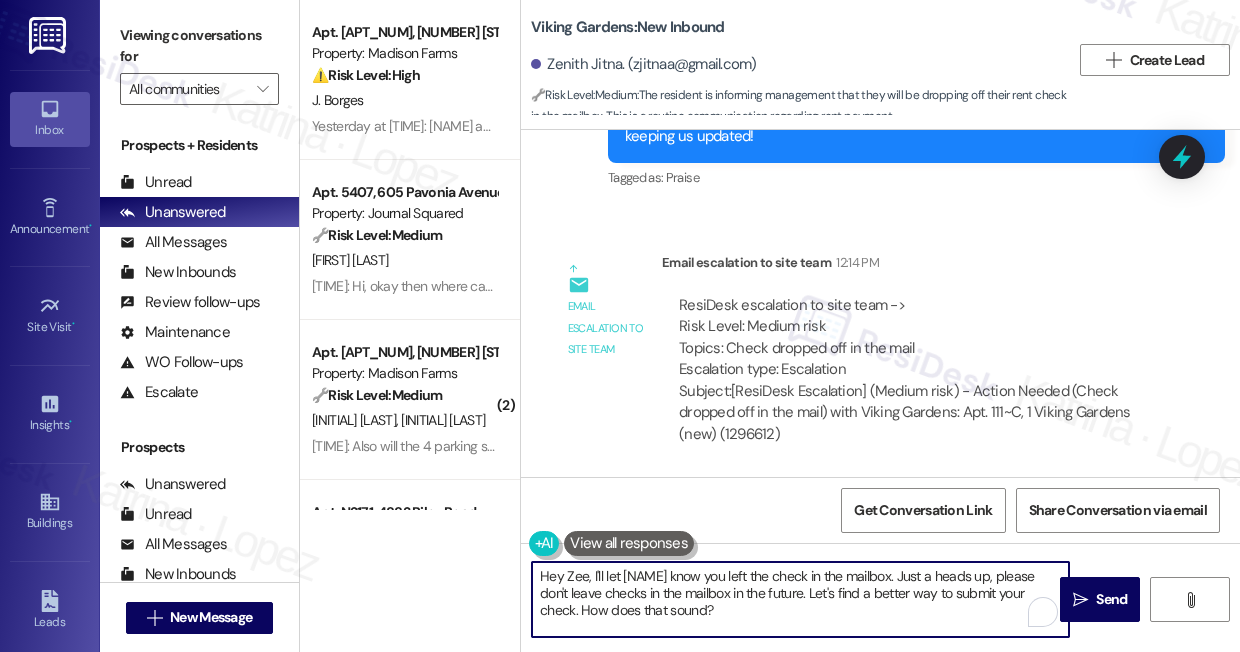 click on "Hey Zee, I'll let [NAME] know you left the check in the mailbox. Just a heads up, please don't leave checks in the mailbox in the future. Let's find a better way to submit your check. How does that sound?" at bounding box center [800, 599] 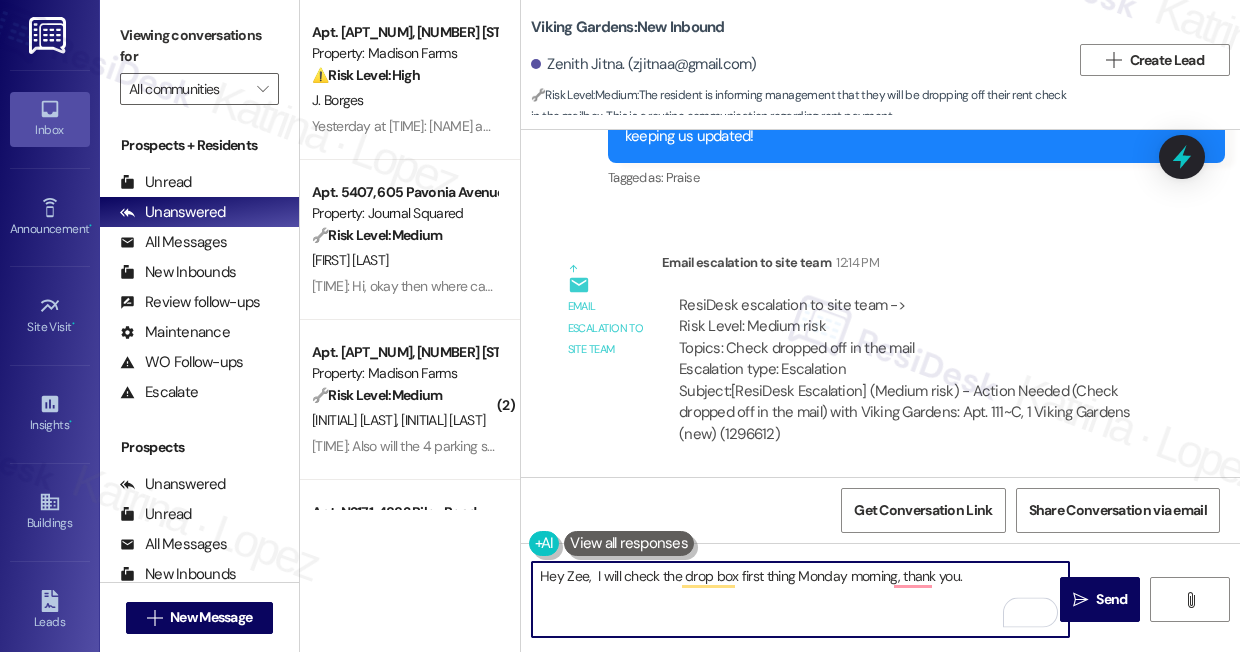 click on "Hey Zee,  I will check the drop box first thing Monday morning, thank you." at bounding box center (800, 599) 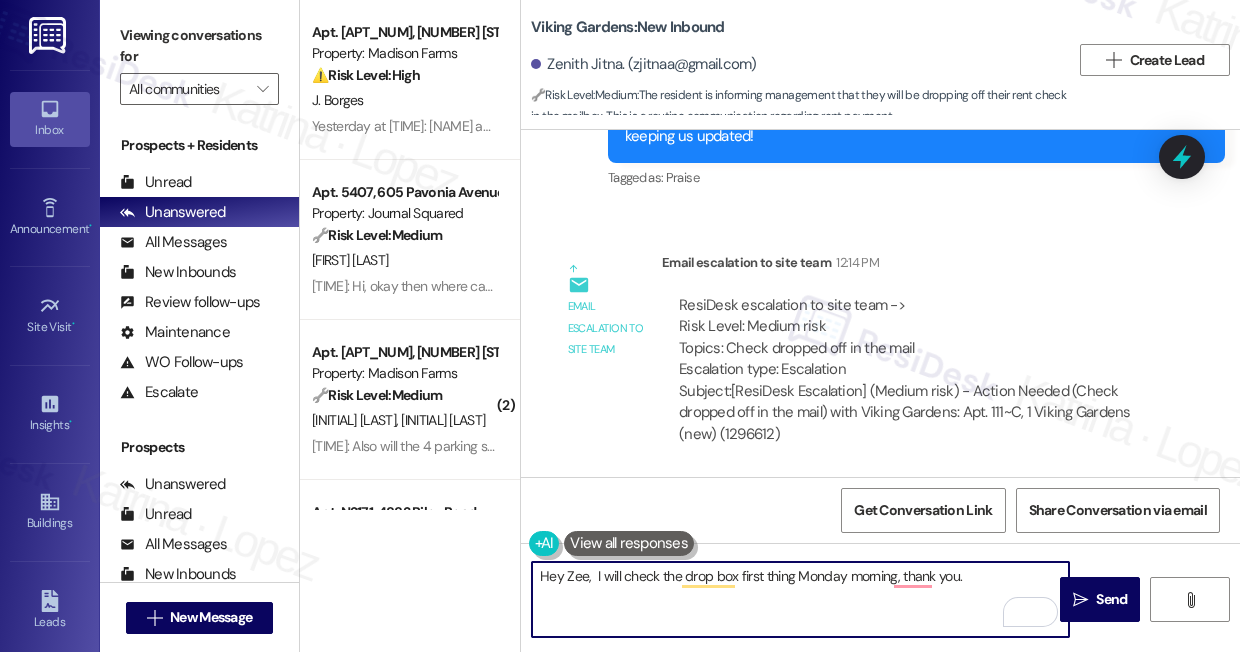 click on "ResiDesk escalation reply ->
Please Handle: Please thank resident and let her know that I will check the drop box first thing Monday morning, thank you. Best Regards, [FIRST] [LAST] Community Manager PTLA Real Estate Group T [PHONE]. ResiDesk escalation reply ->
Please Handle: Please thank resident and let her know that I will check the drop box first thing Monday morning, thank you. Best Regards, [FIRST] [LAST] Community Manager PTLA Real Estate Group T [PHONE]." at bounding box center (912, 605) 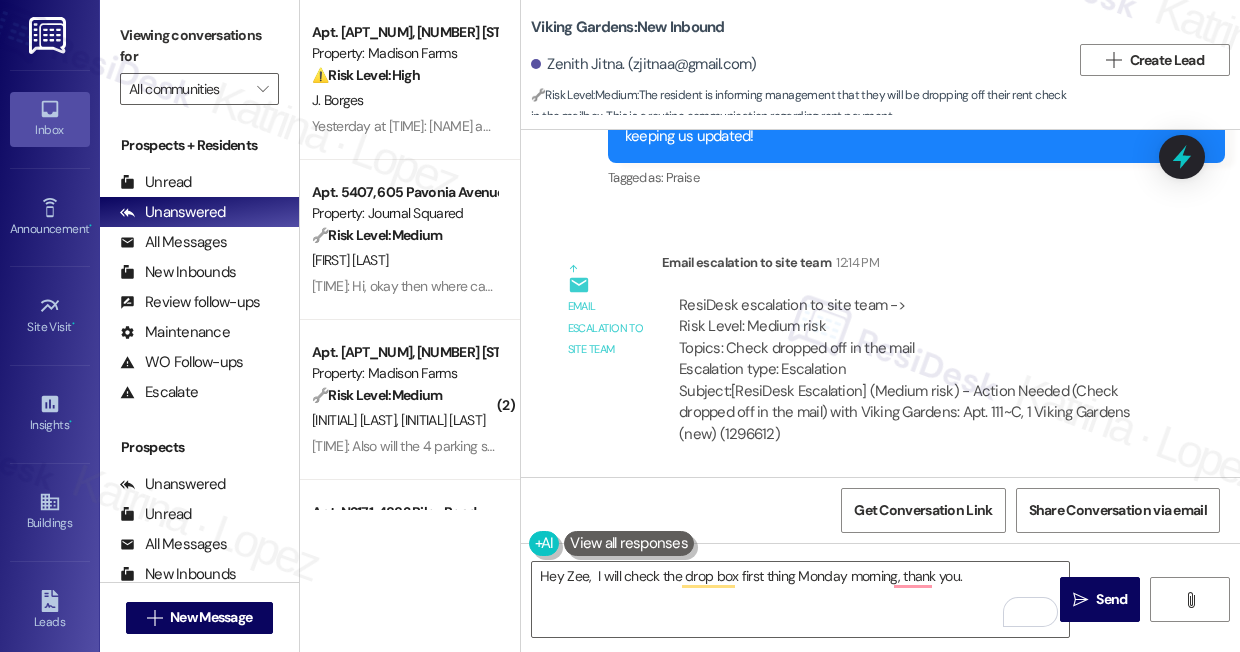 copy on "Makenzie" 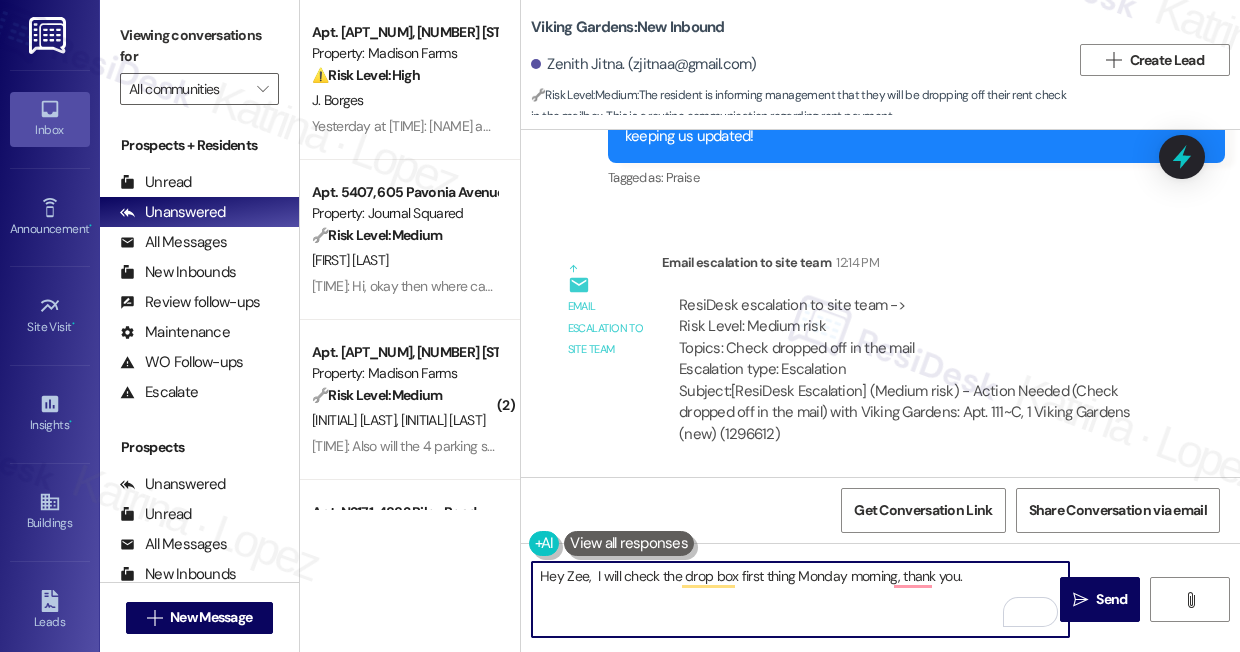 click on "Hey Zee,  I will check the drop box first thing Monday morning, thank you." at bounding box center (800, 599) 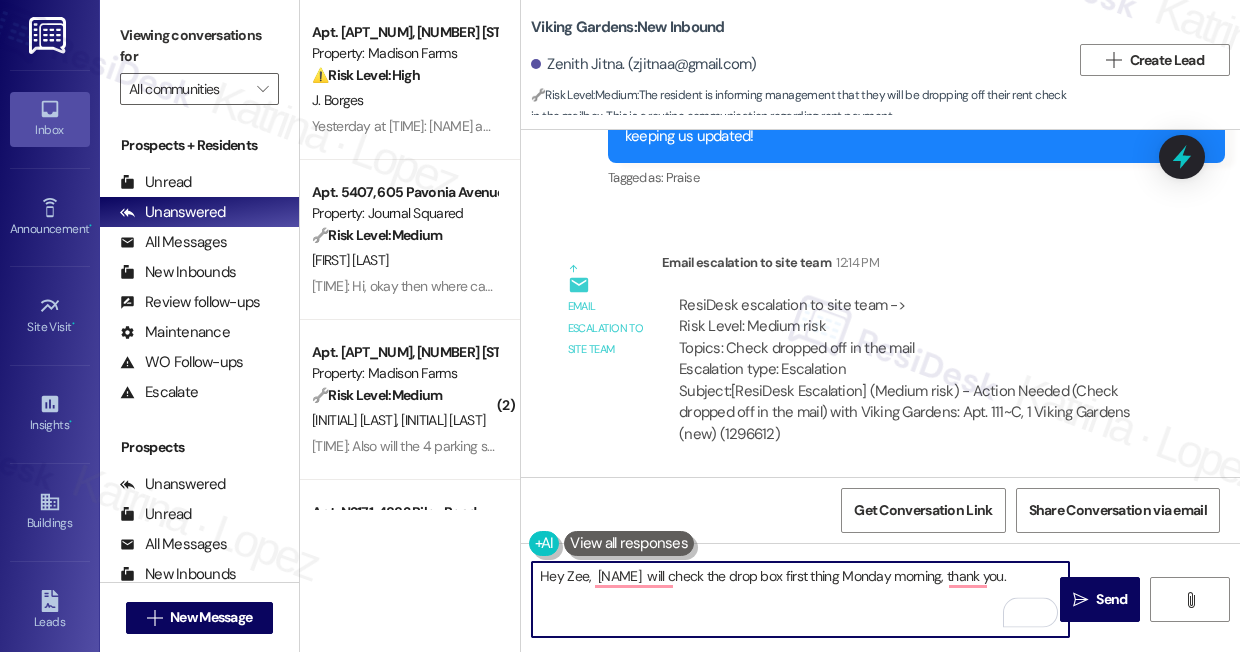click on "Hey Zee,  [NAME]  will check the drop box first thing Monday morning, thank you." at bounding box center (800, 599) 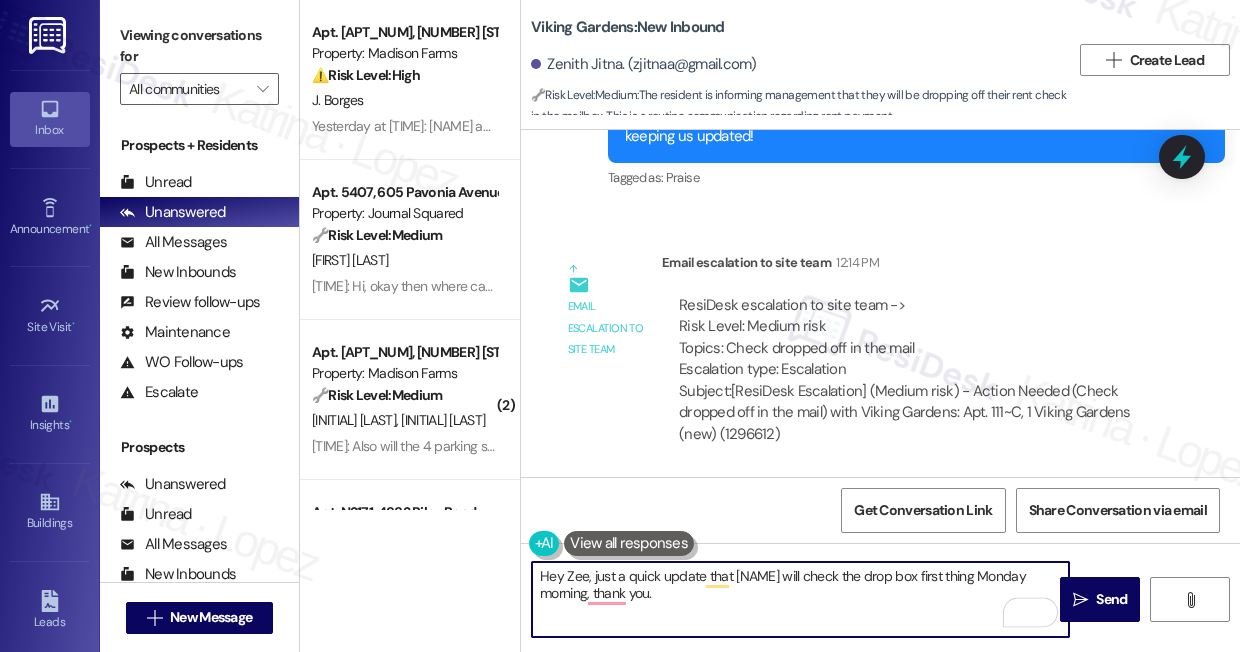 click on "Hey Zee, just a quick update that [NAME] will check the drop box first thing Monday morning, thank you." at bounding box center (800, 599) 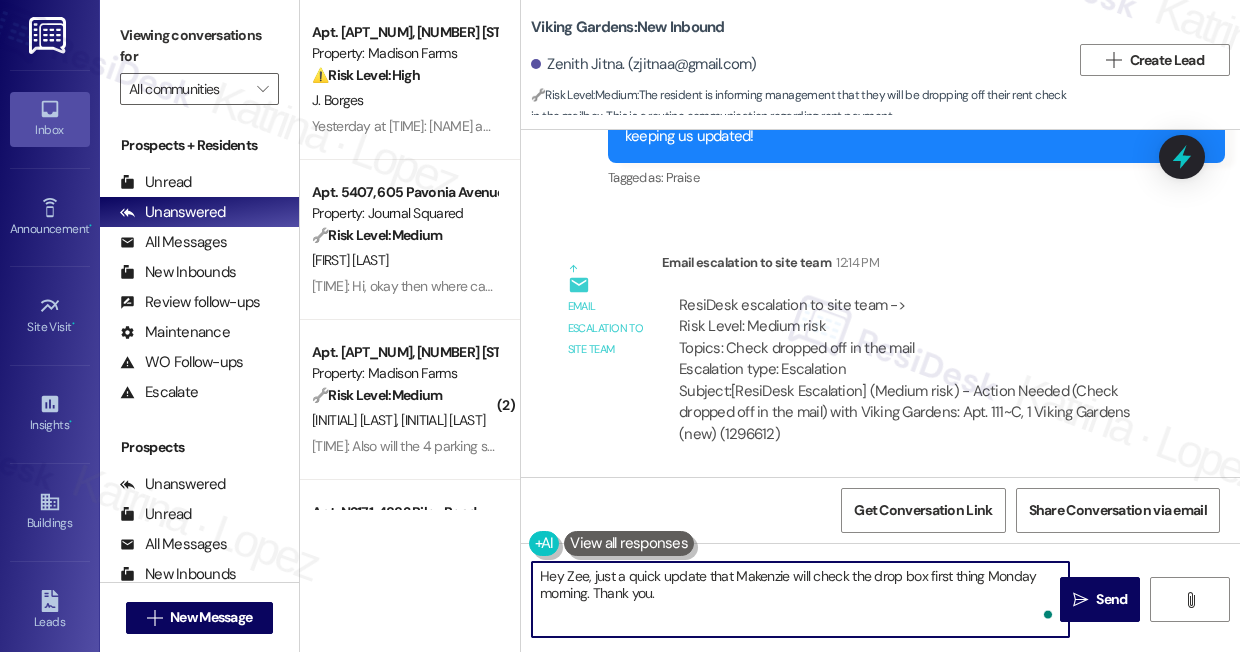 click on "Hey Zee, just a quick update that Makenzie will check the drop box first thing Monday morning. Thank you." at bounding box center (800, 599) 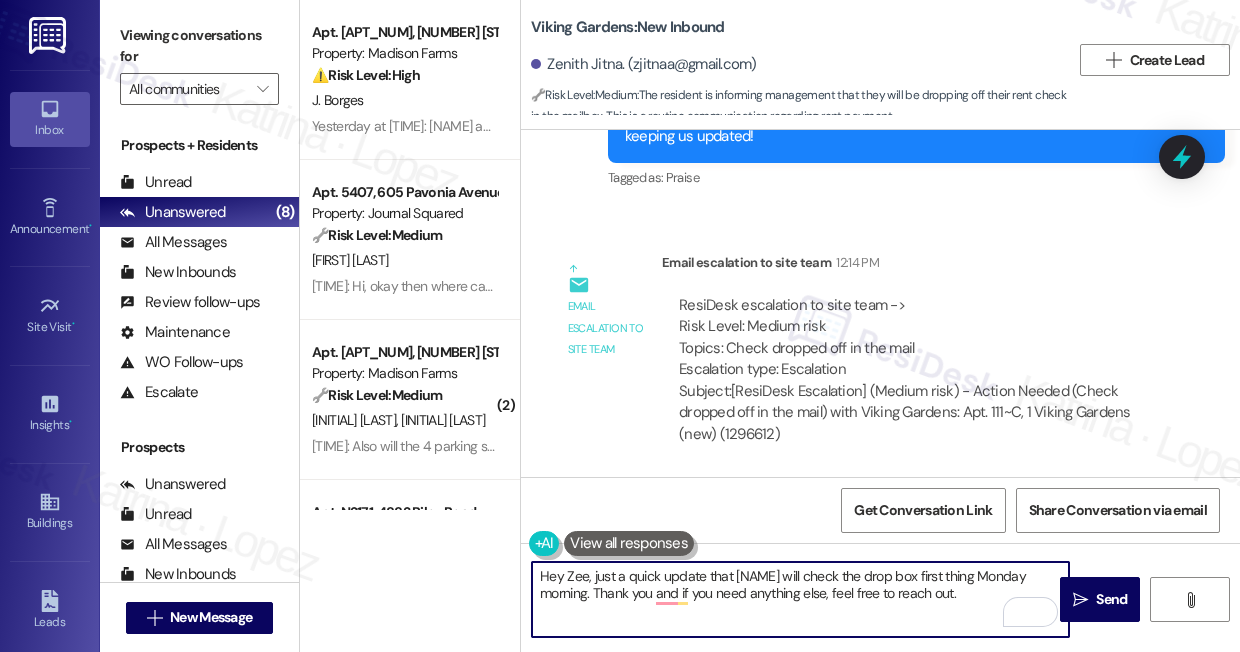 click on "Hey Zee, just a quick update that [NAME] will check the drop box first thing Monday morning. Thank you and if you need anything else, feel free to reach out." at bounding box center (800, 599) 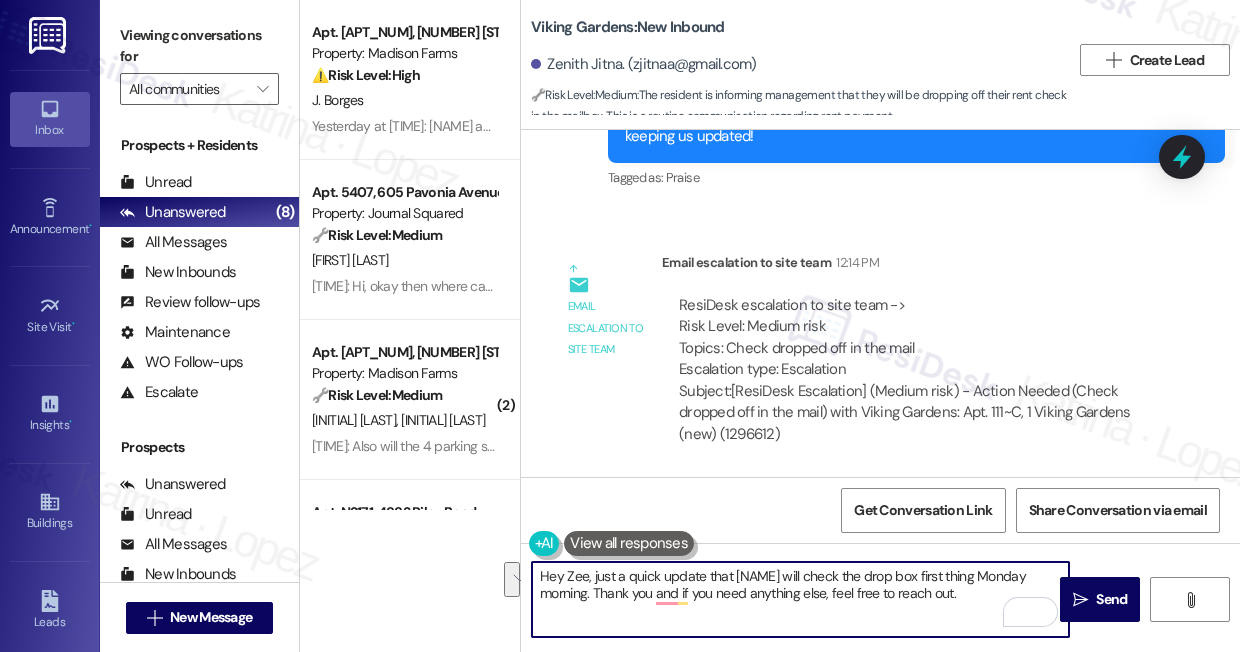 click on "Hey Zee, just a quick update that [NAME] will check the drop box first thing Monday morning. Thank you and if you need anything else, feel free to reach out." at bounding box center (800, 599) 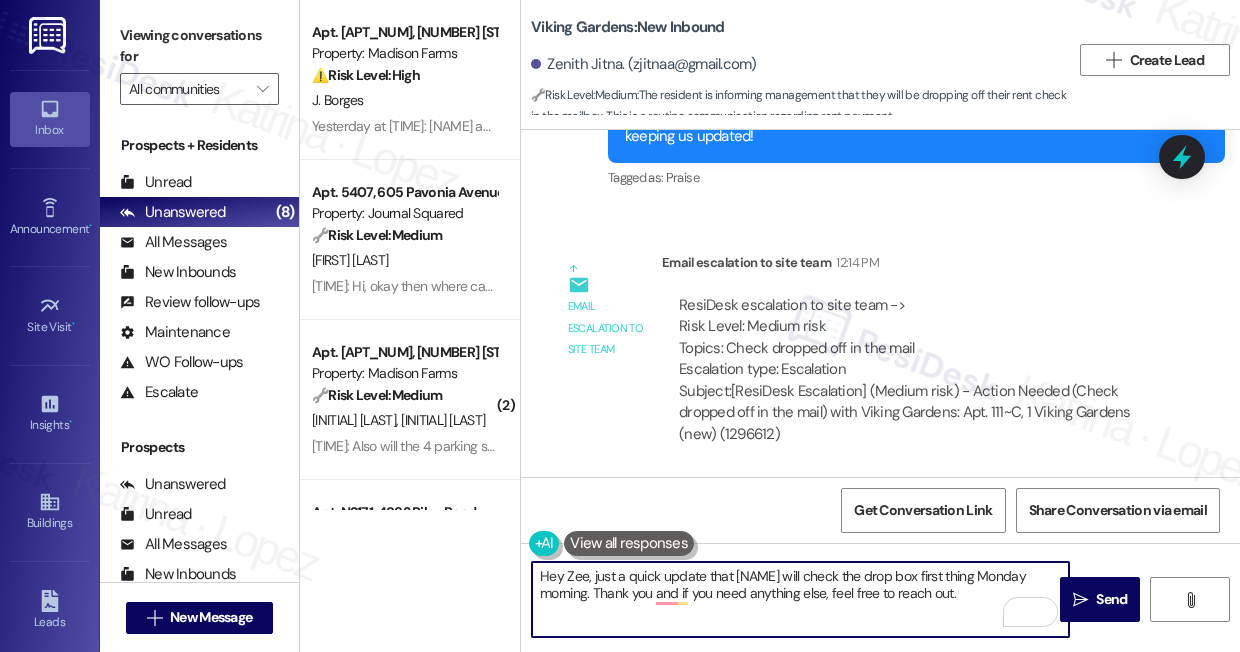 click on "Hey Zee, just a quick update that [NAME] will check the drop box first thing Monday morning. Thank you and if you need anything else, feel free to reach out." at bounding box center (800, 599) 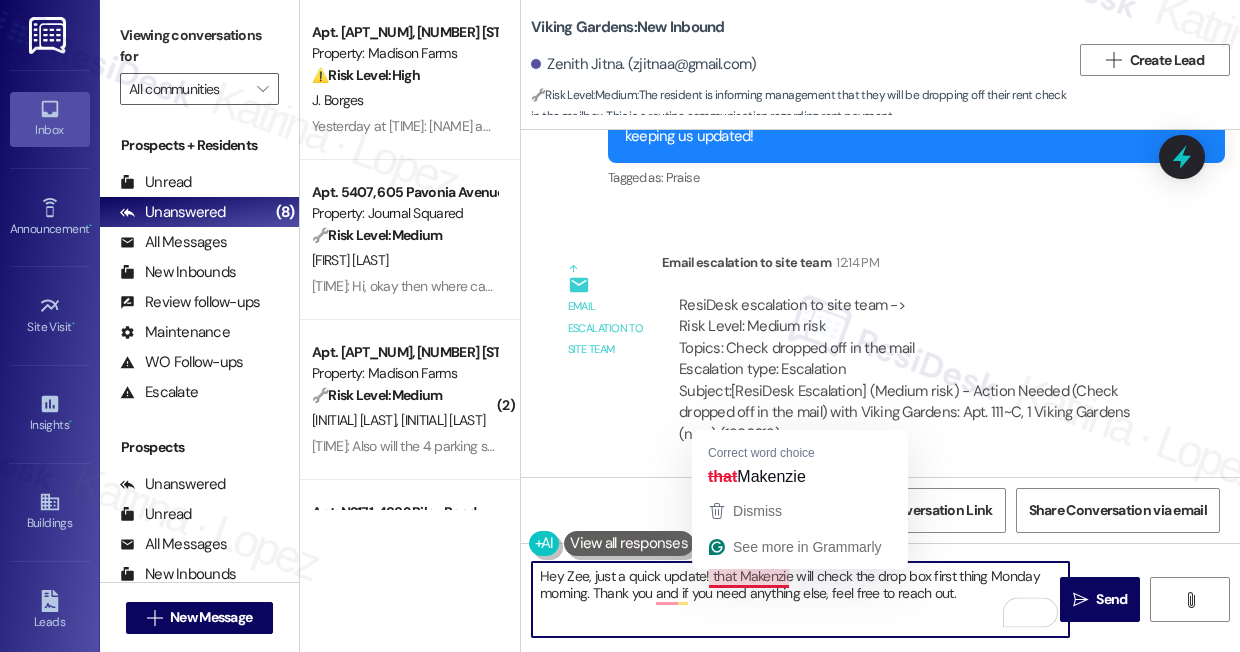 click on "Hey Zee, just a quick update! that Makenzie will check the drop box first thing Monday morning. Thank you and if you need anything else, feel free to reach out." at bounding box center [800, 599] 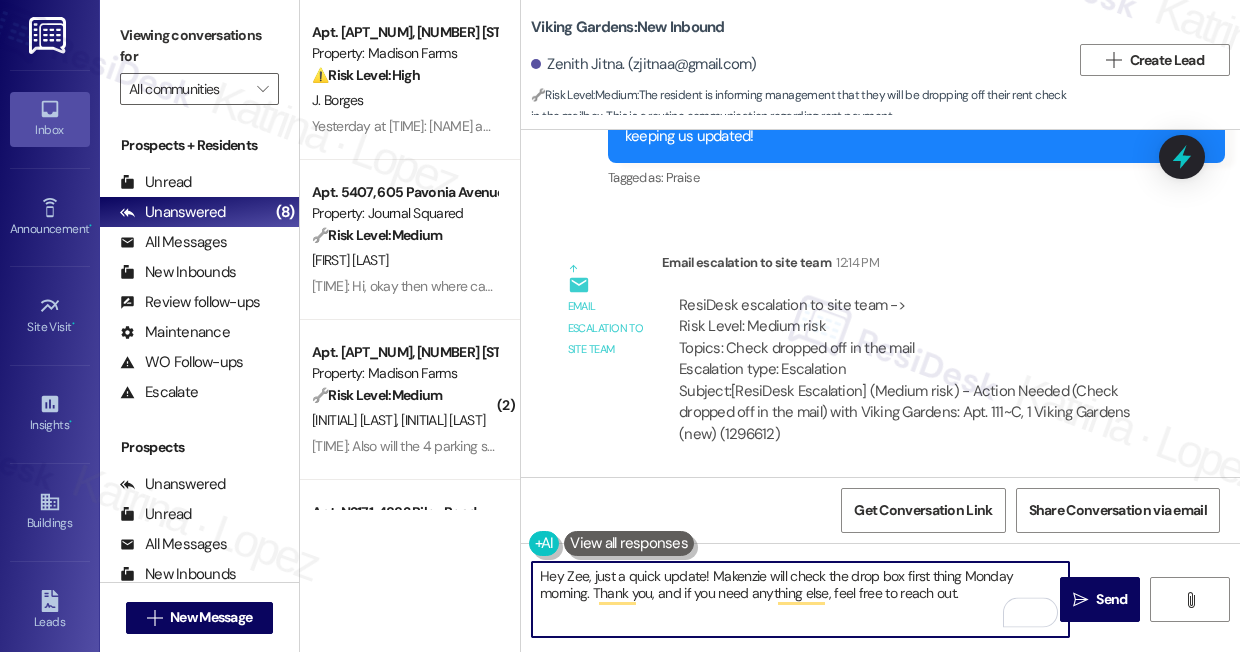 click on "Hey Zee, just a quick update! Makenzie will check the drop box first thing Monday morning. Thank you, and if you need anything else, feel free to reach out." at bounding box center [800, 599] 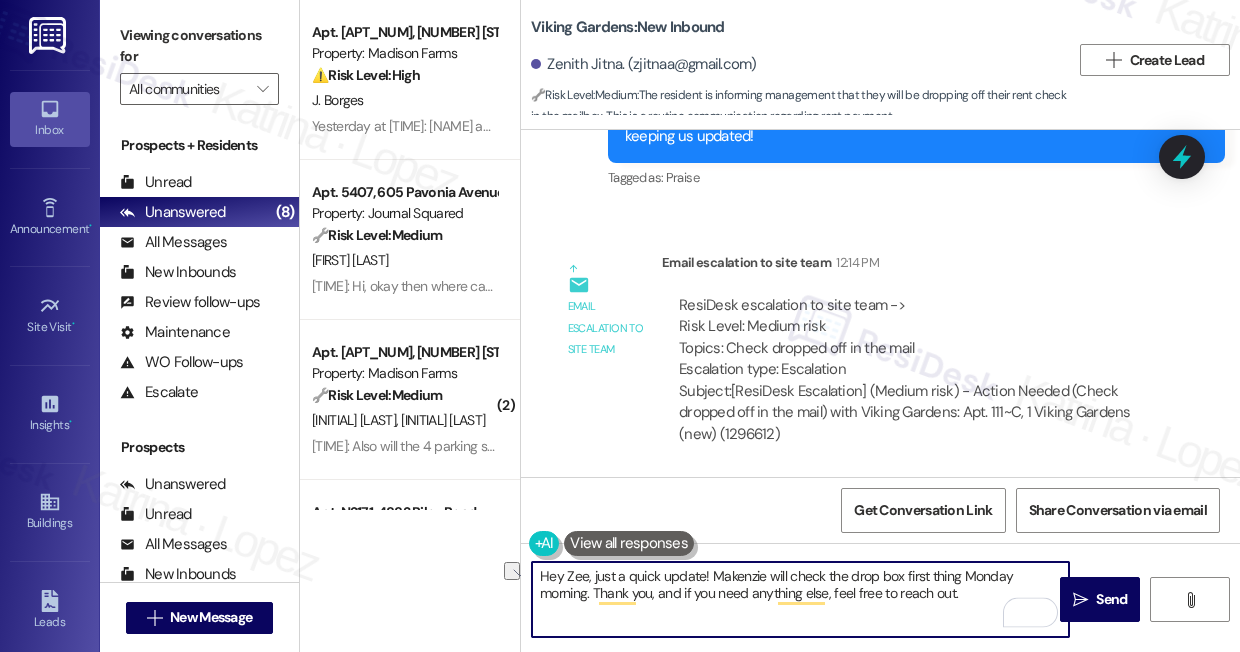 drag, startPoint x: 920, startPoint y: 593, endPoint x: 842, endPoint y: 598, distance: 78.160095 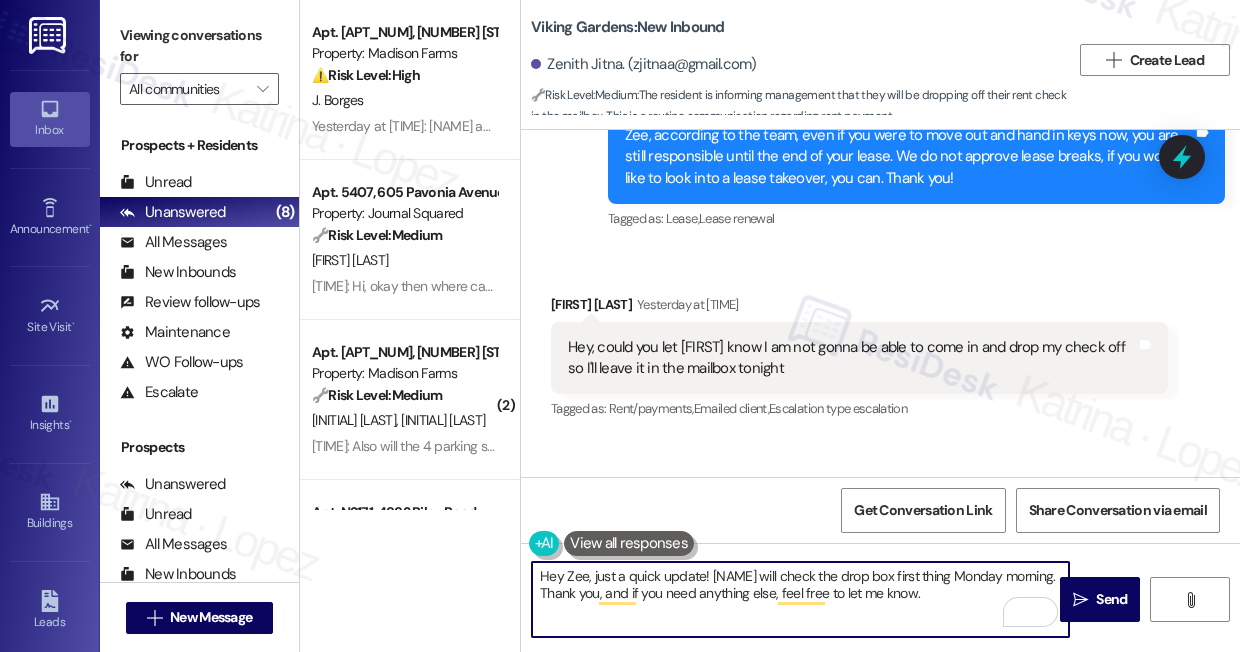 scroll, scrollTop: 31840, scrollLeft: 0, axis: vertical 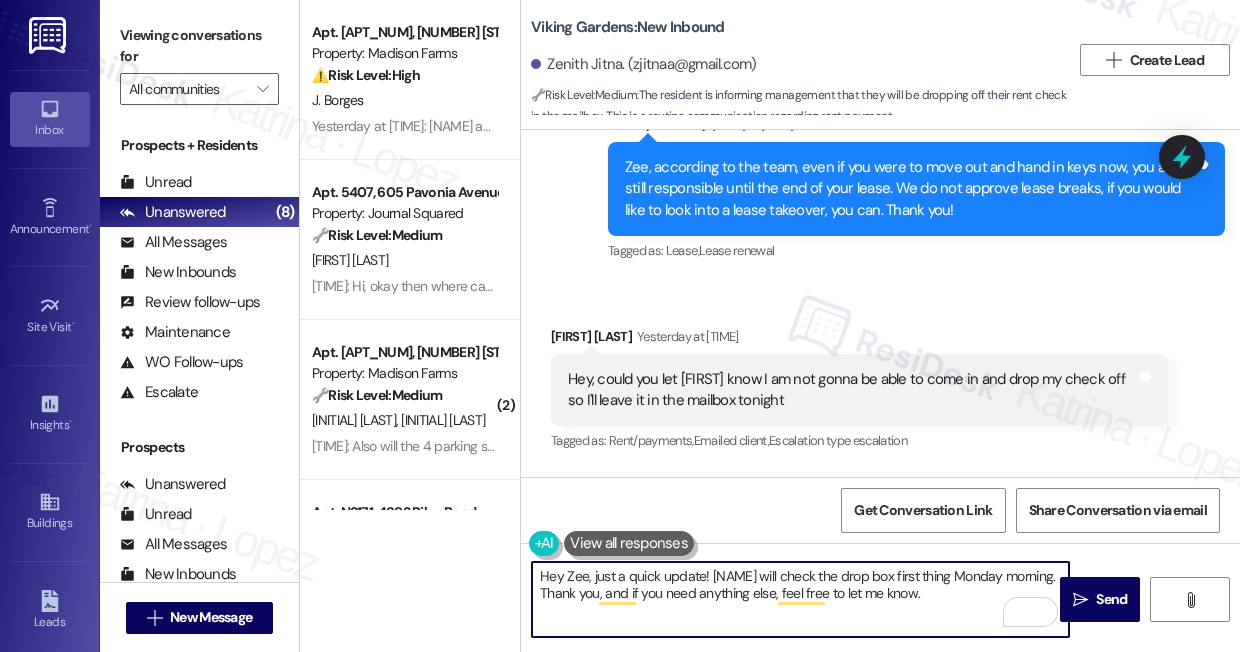 type on "Hey Zee, just a quick update! [NAME] will check the drop box first thing Monday morning. Thank you, and if you need anything else, feel free to let me know." 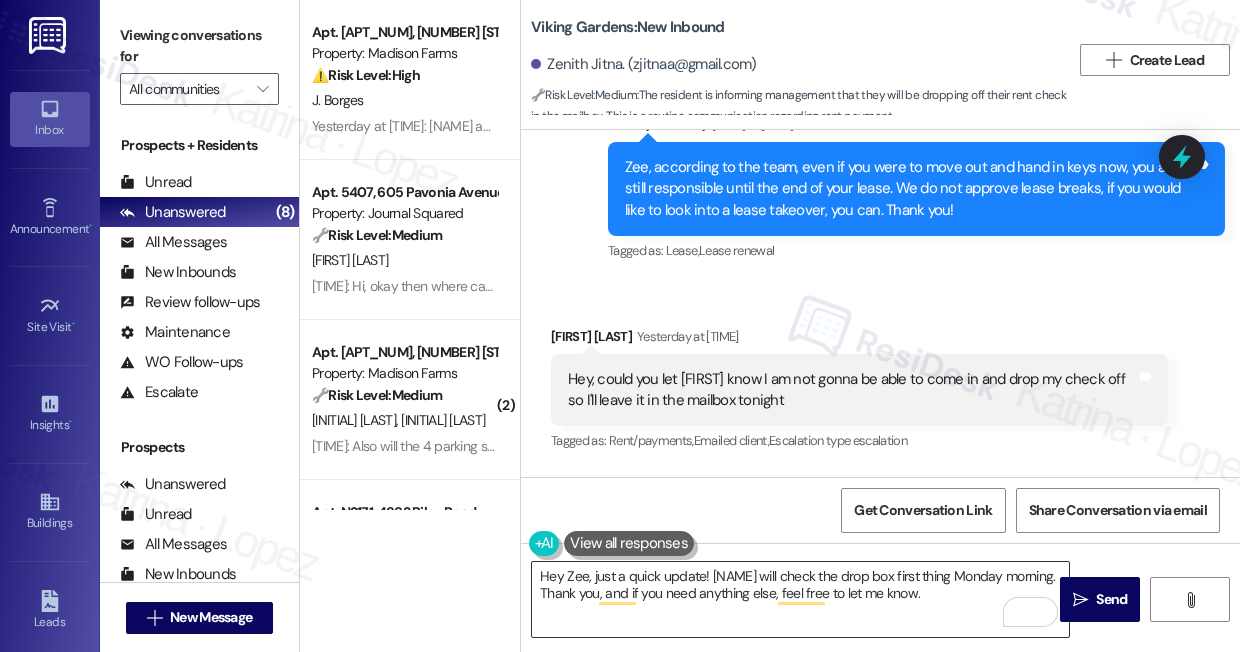 click on "Hey Zee, just a quick update! [NAME] will check the drop box first thing Monday morning. Thank you, and if you need anything else, feel free to let me know." at bounding box center [800, 599] 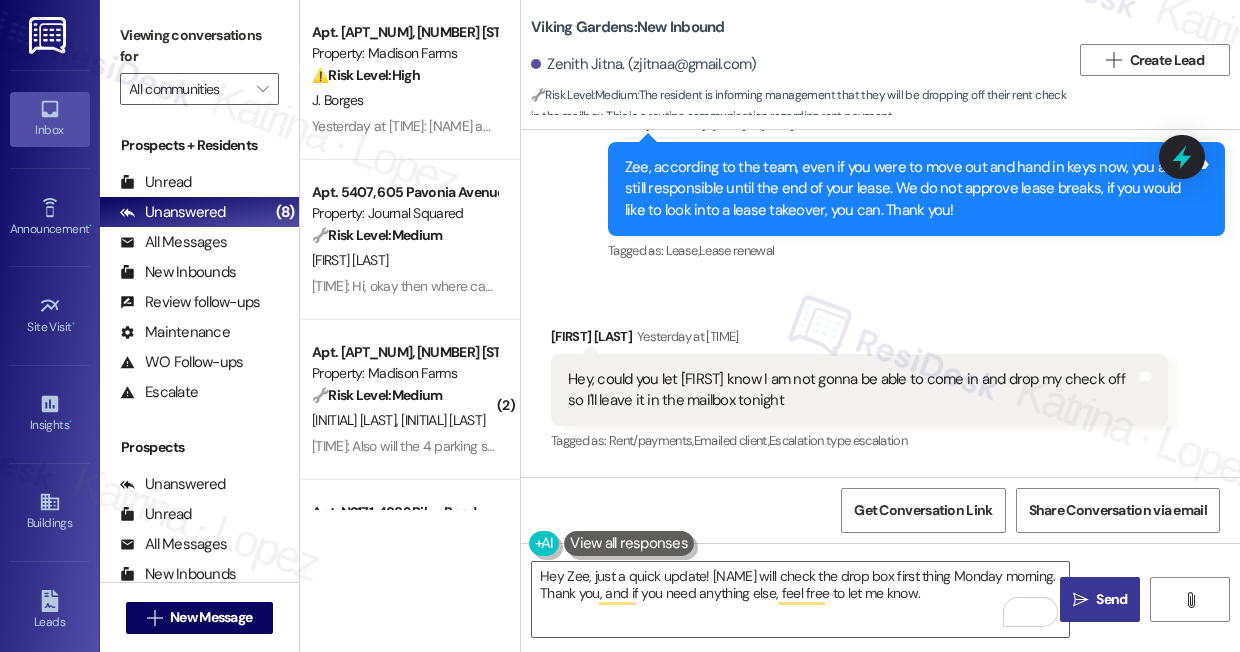 click on "Send" at bounding box center [1111, 599] 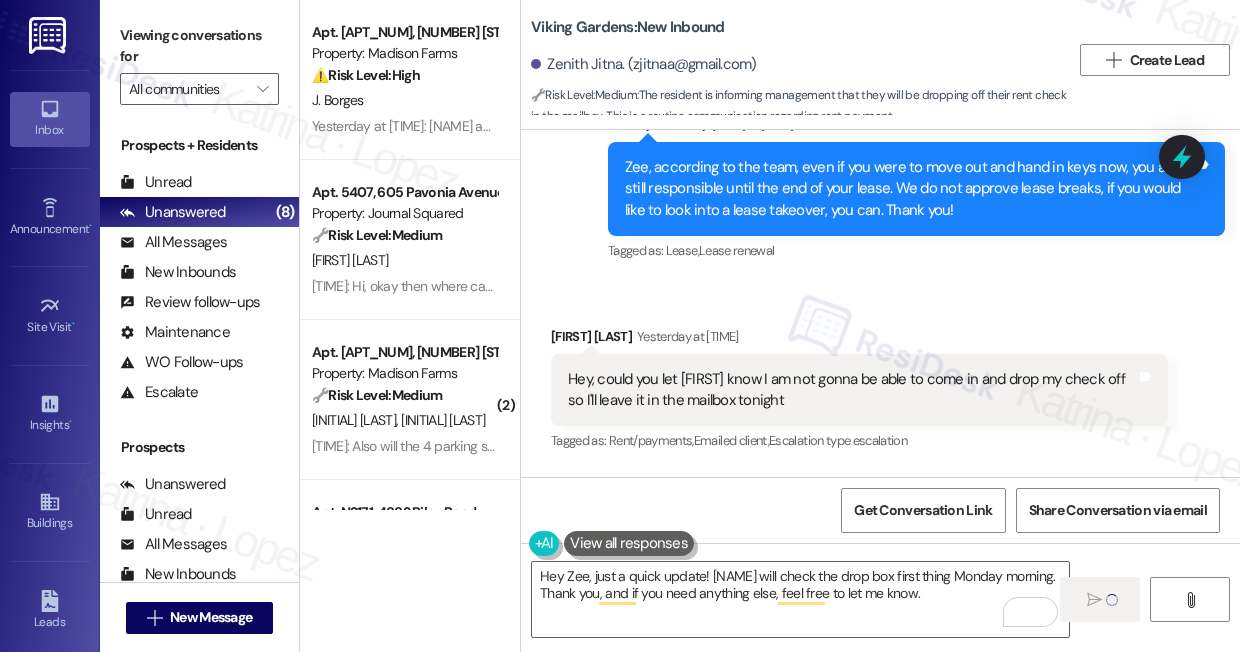 type 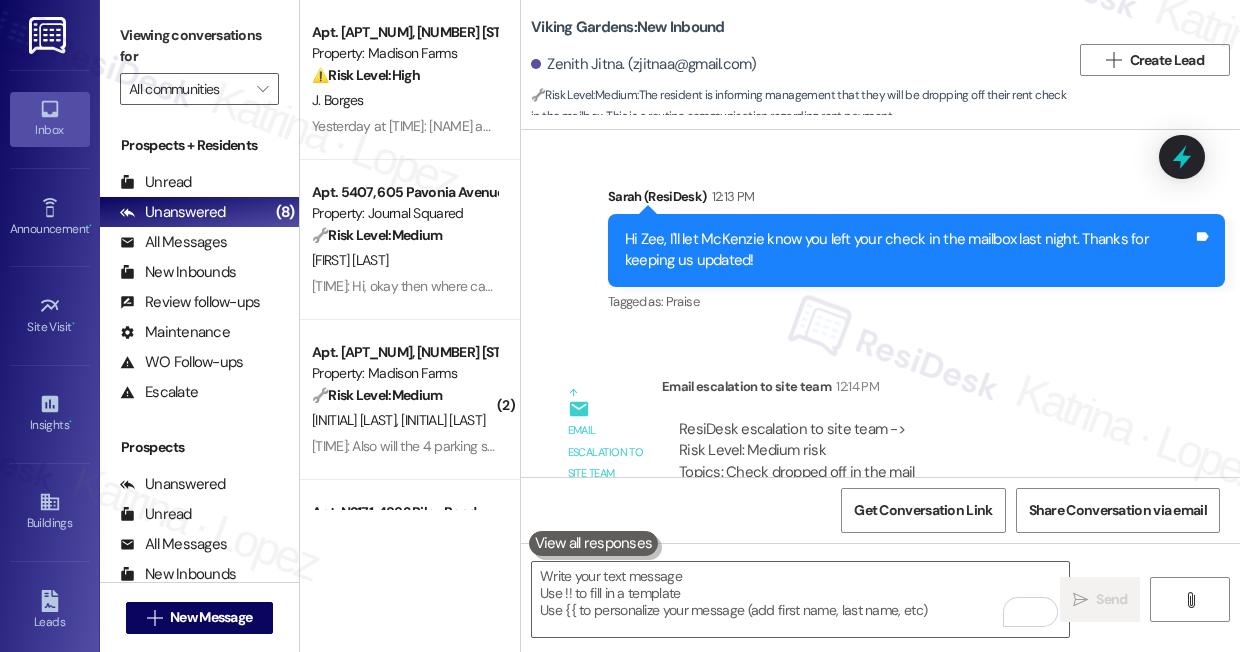 scroll, scrollTop: 32294, scrollLeft: 0, axis: vertical 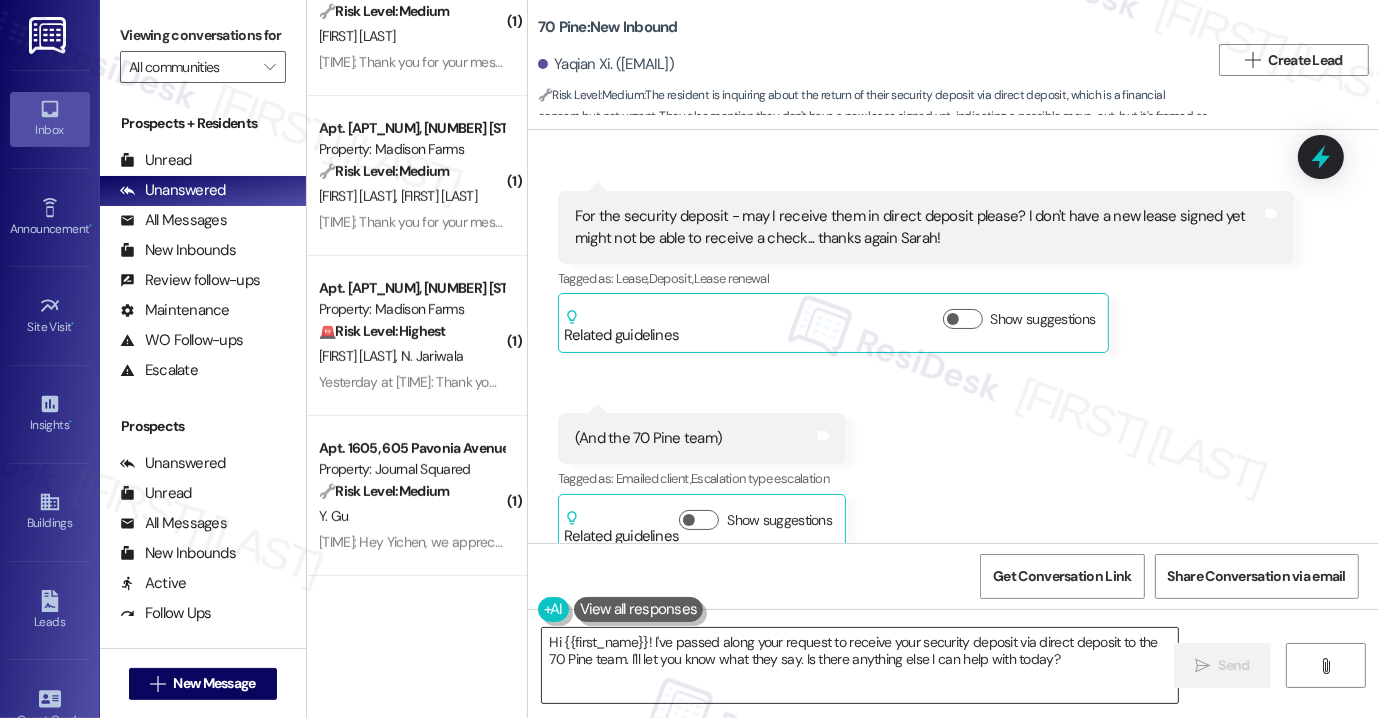 click on "Hi {{first_name}}! I've passed along your request to receive your security deposit via direct deposit to the 70 Pine team. I'll let you know what they say. Is there anything else I can help with today?" at bounding box center (860, 665) 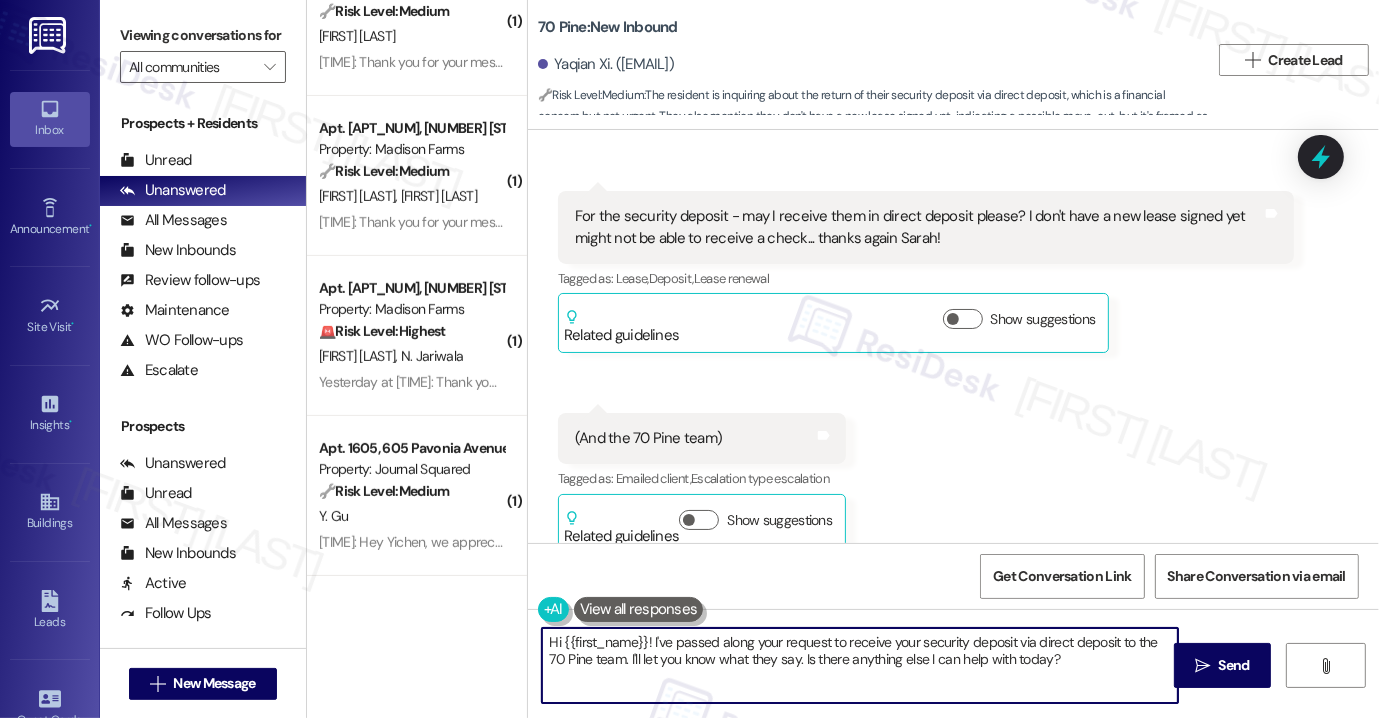 click on "Hi {{first_name}}! I've passed along your request to receive your security deposit via direct deposit to the 70 Pine team. I'll let you know what they say. Is there anything else I can help with today?" at bounding box center [860, 665] 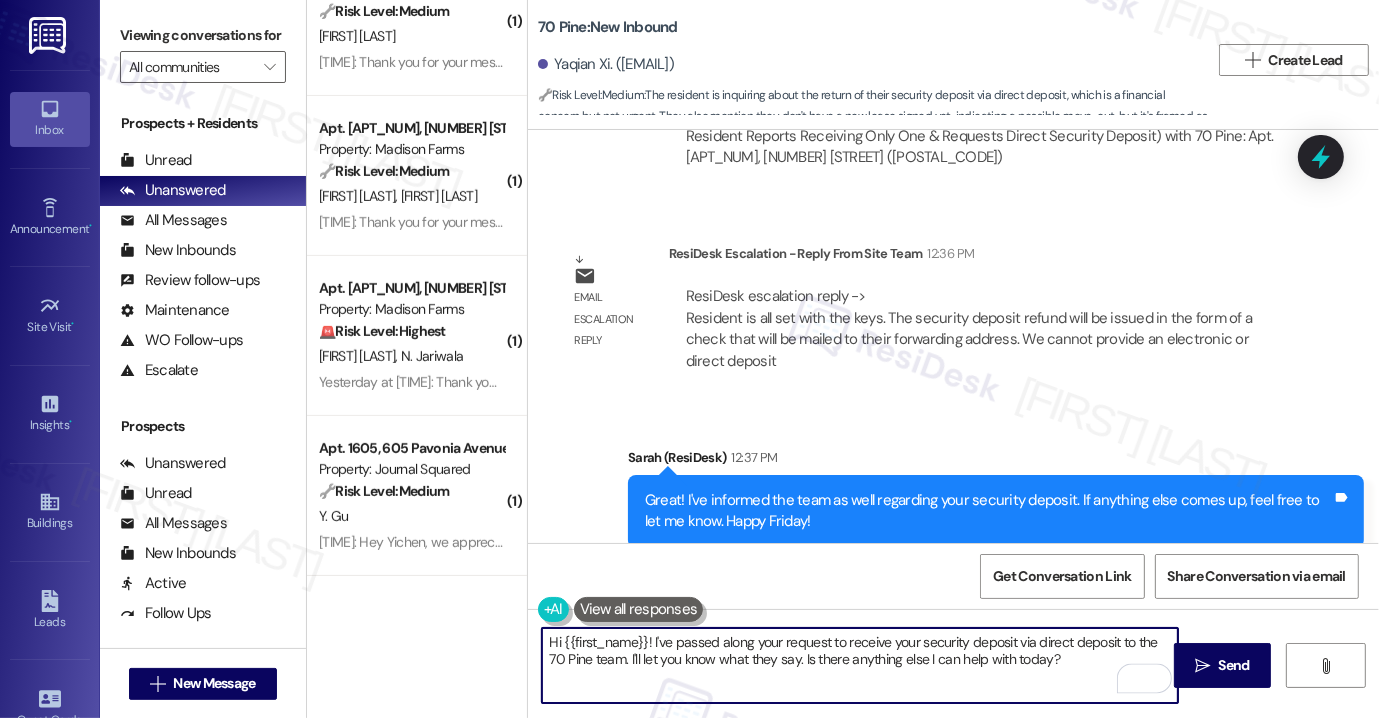 scroll, scrollTop: 11804, scrollLeft: 0, axis: vertical 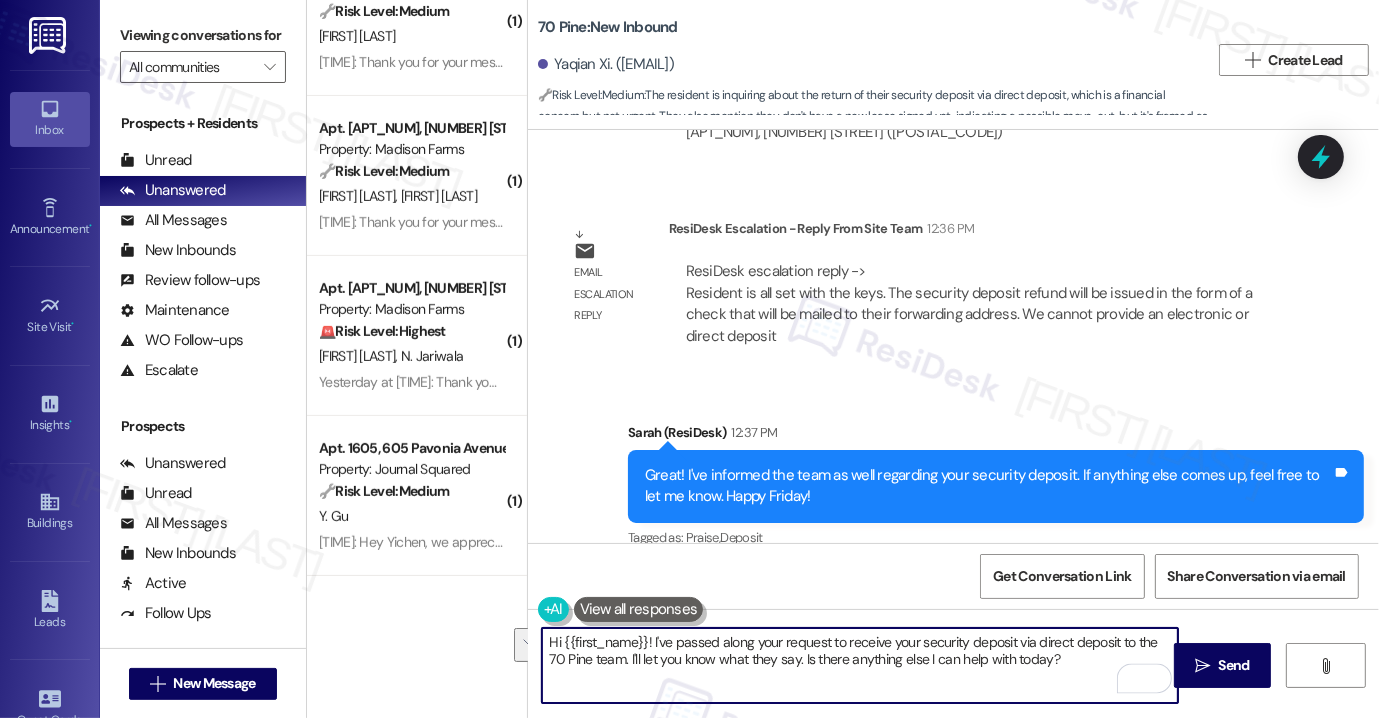 click on "Hi {{first_name}}! I've passed along your request to receive your security deposit via direct deposit to the 70 Pine team. I'll let you know what they say. Is there anything else I can help with today?" at bounding box center [860, 665] 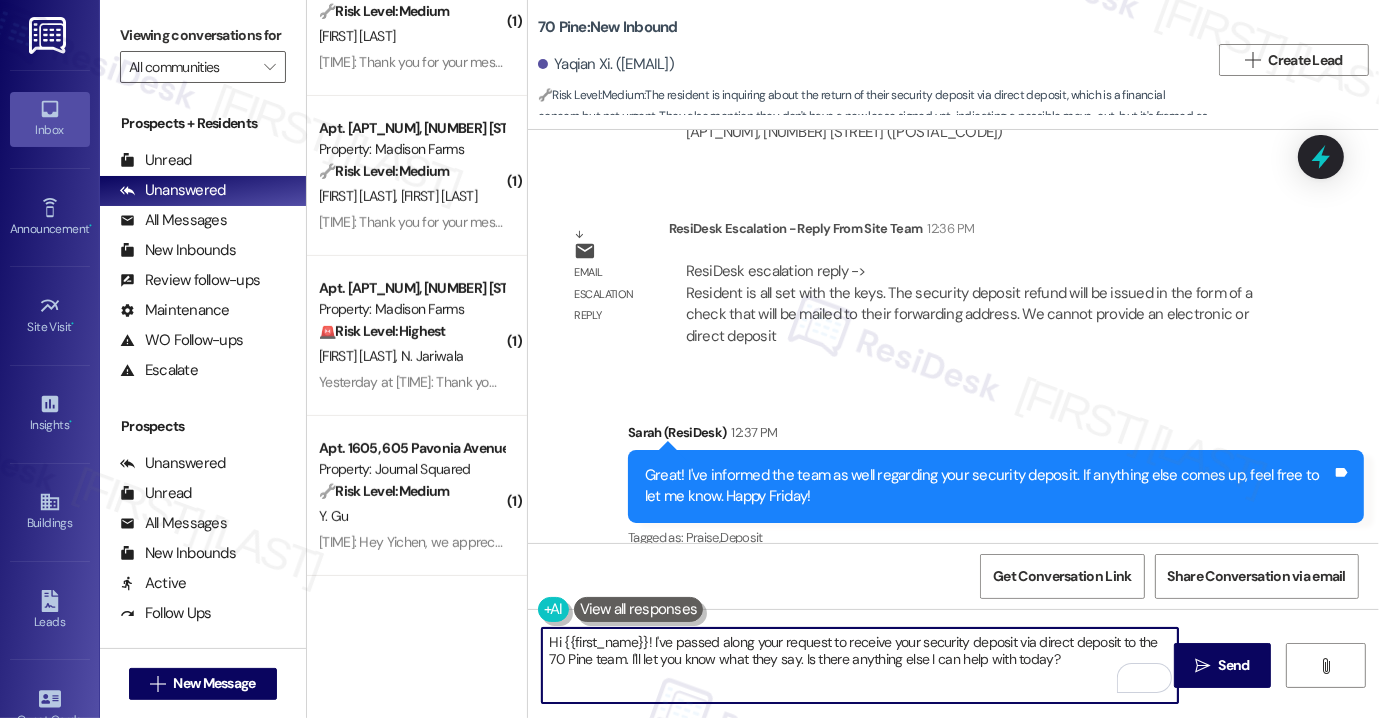 click on "Hi {{first_name}}! I've passed along your request to receive your security deposit via direct deposit to the 70 Pine team. I'll let you know what they say. Is there anything else I can help with today?" at bounding box center [860, 665] 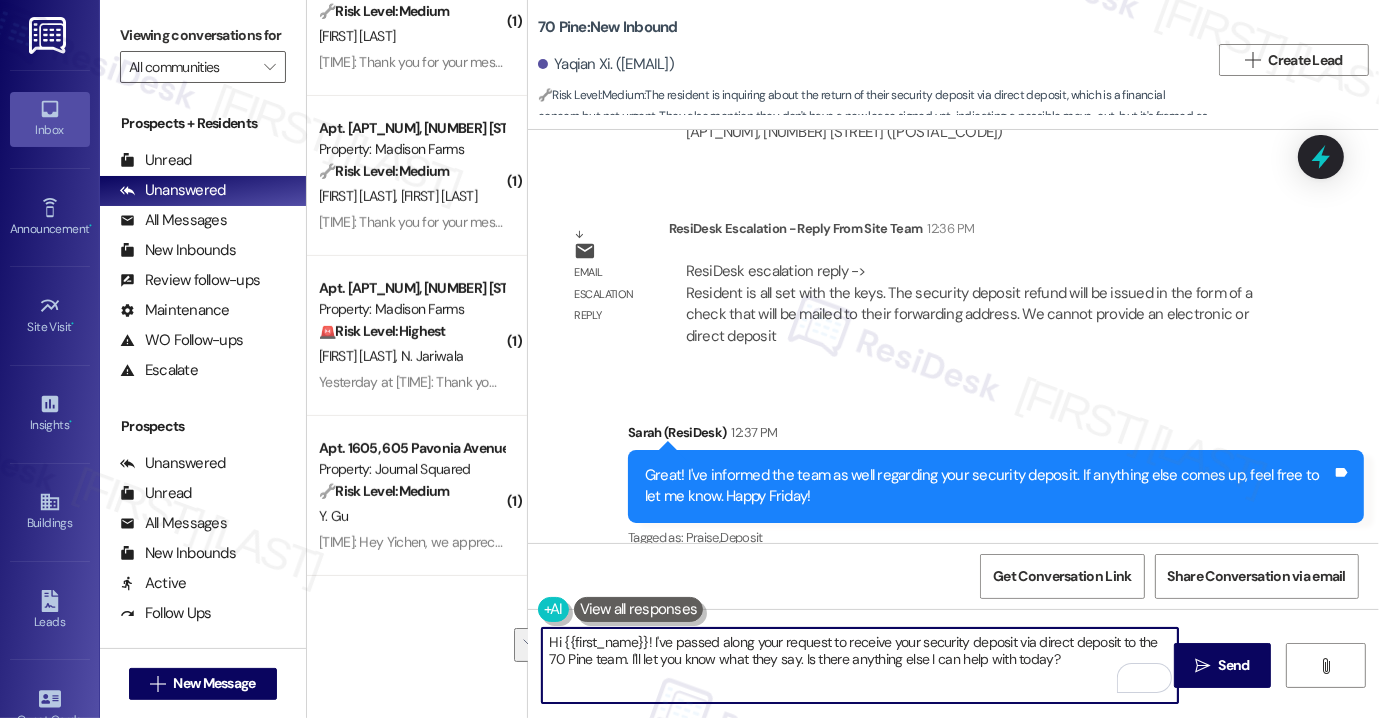 click on "Hi {{first_name}}! I've passed along your request to receive your security deposit via direct deposit to the 70 Pine team. I'll let you know what they say. Is there anything else I can help with today?" at bounding box center (860, 665) 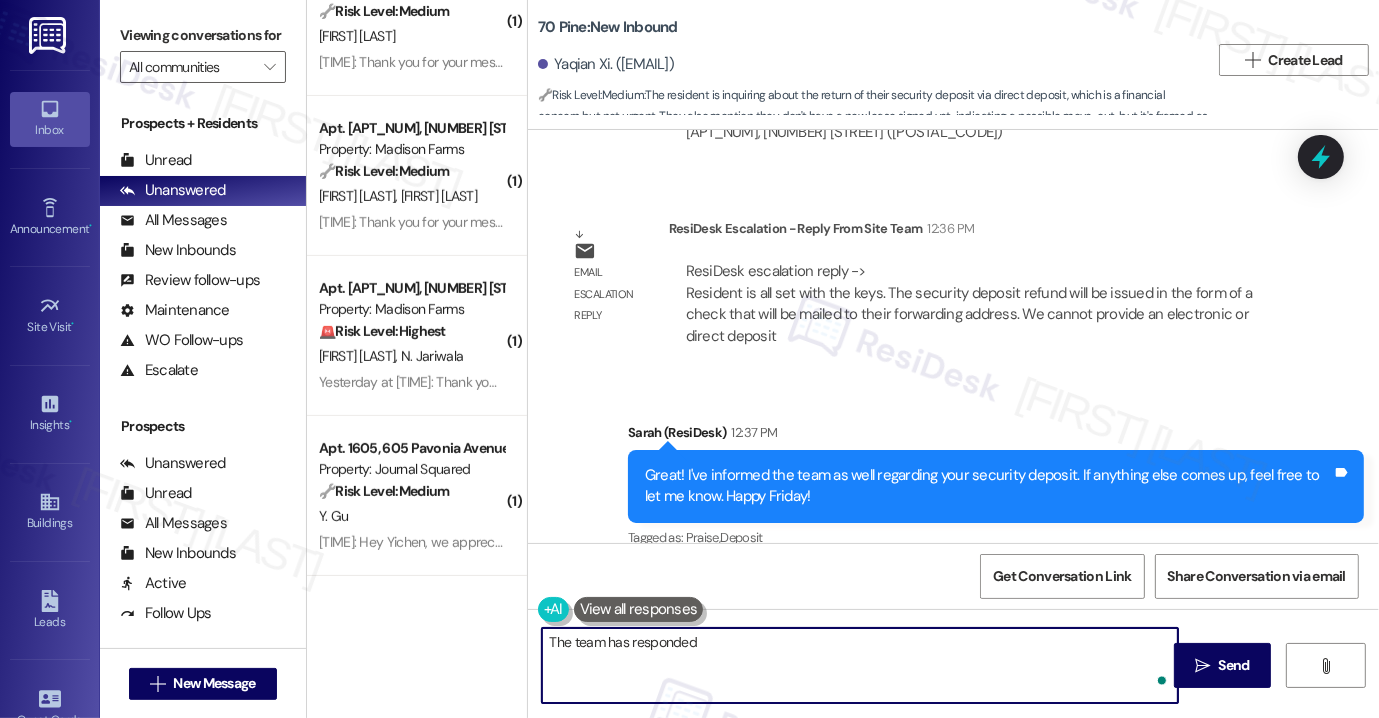 paste on "Resident is all set with the keys. The security deposit refund will be issued in the form of a check that will be mailed to their forwarding address. We cannot provide an electronic or direct deposit payment. I will be emailing the resident with more details about the refund by end of day." 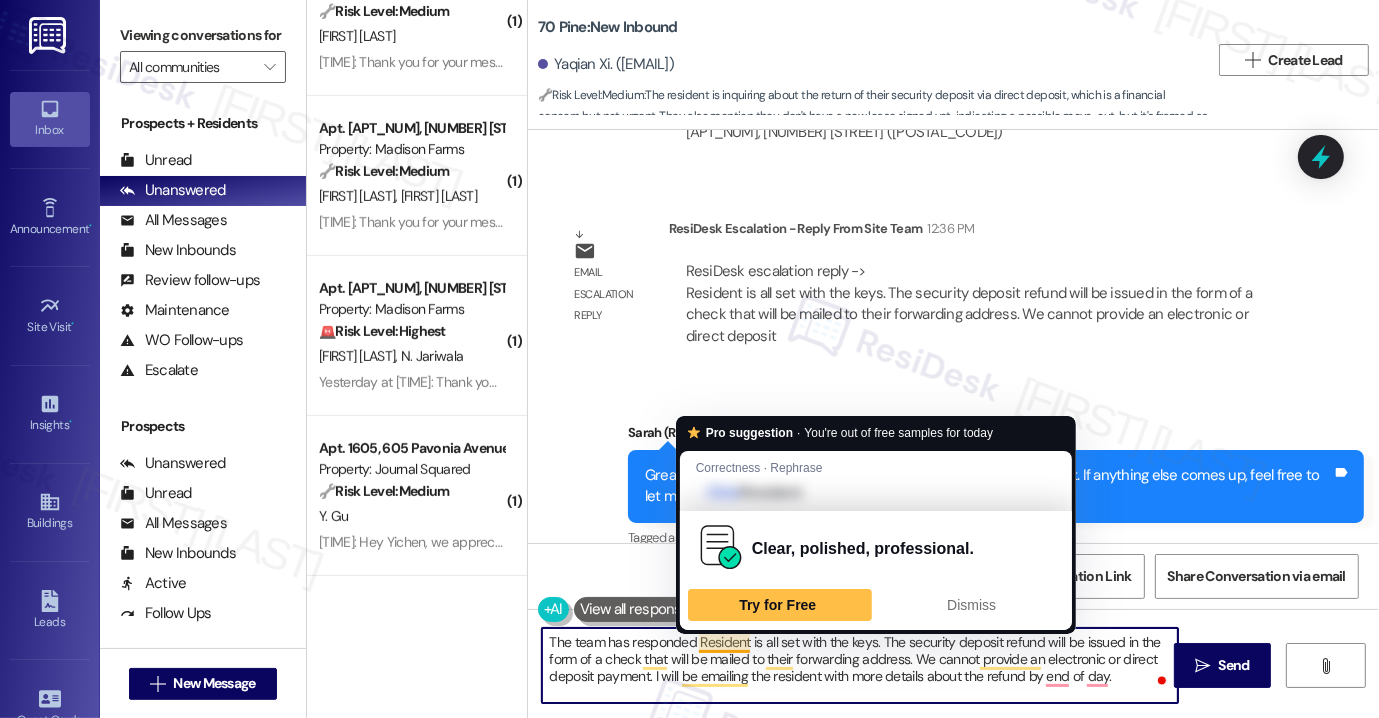 click on "The team has responded Resident is all set with the keys. The security deposit refund will be issued in the form of a check that will be mailed to their forwarding address. We cannot provide an electronic or direct deposit payment. I will be emailing the resident with more details about the refund by end of day." at bounding box center [860, 665] 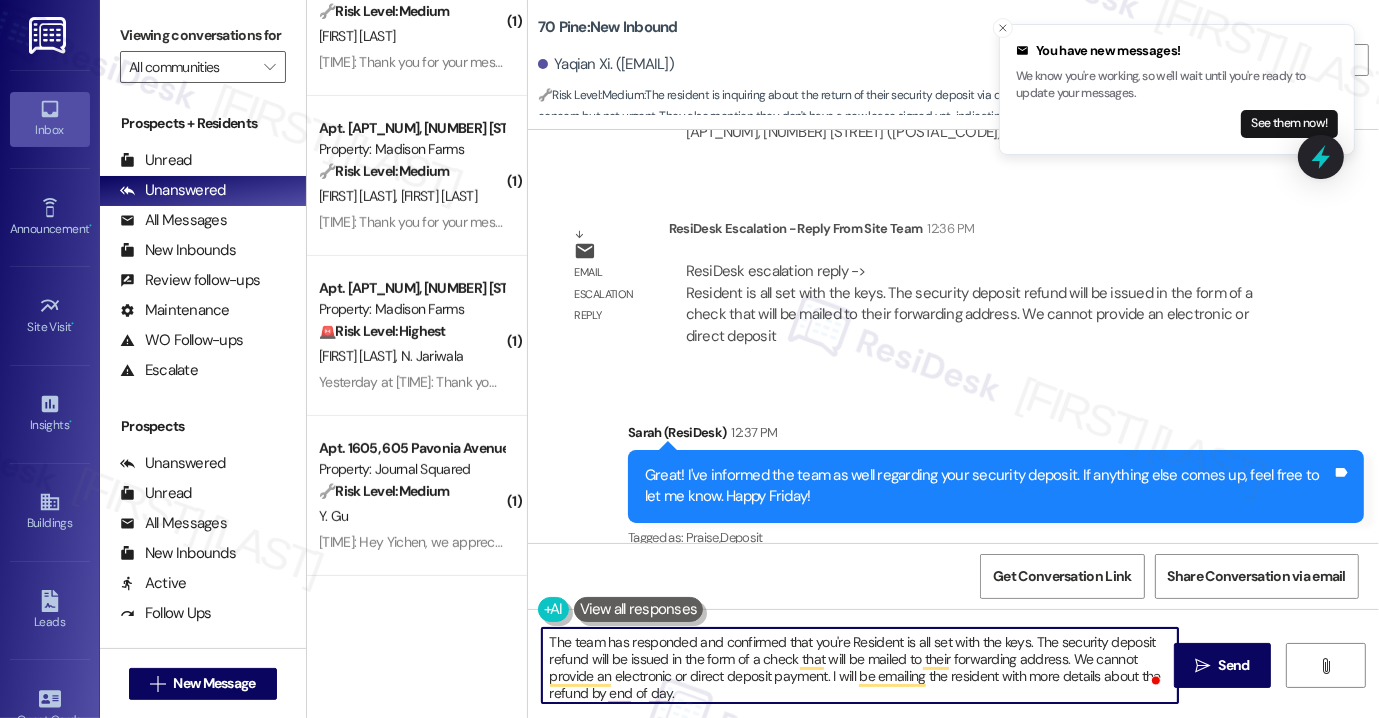 click on "The team has responded and confirmed that you're Resident is all set with the keys. The security deposit refund will be issued in the form of a check that will be mailed to their forwarding address. We cannot provide an electronic or direct deposit payment. I will be emailing the resident with more details about the refund by end of day." at bounding box center (860, 665) 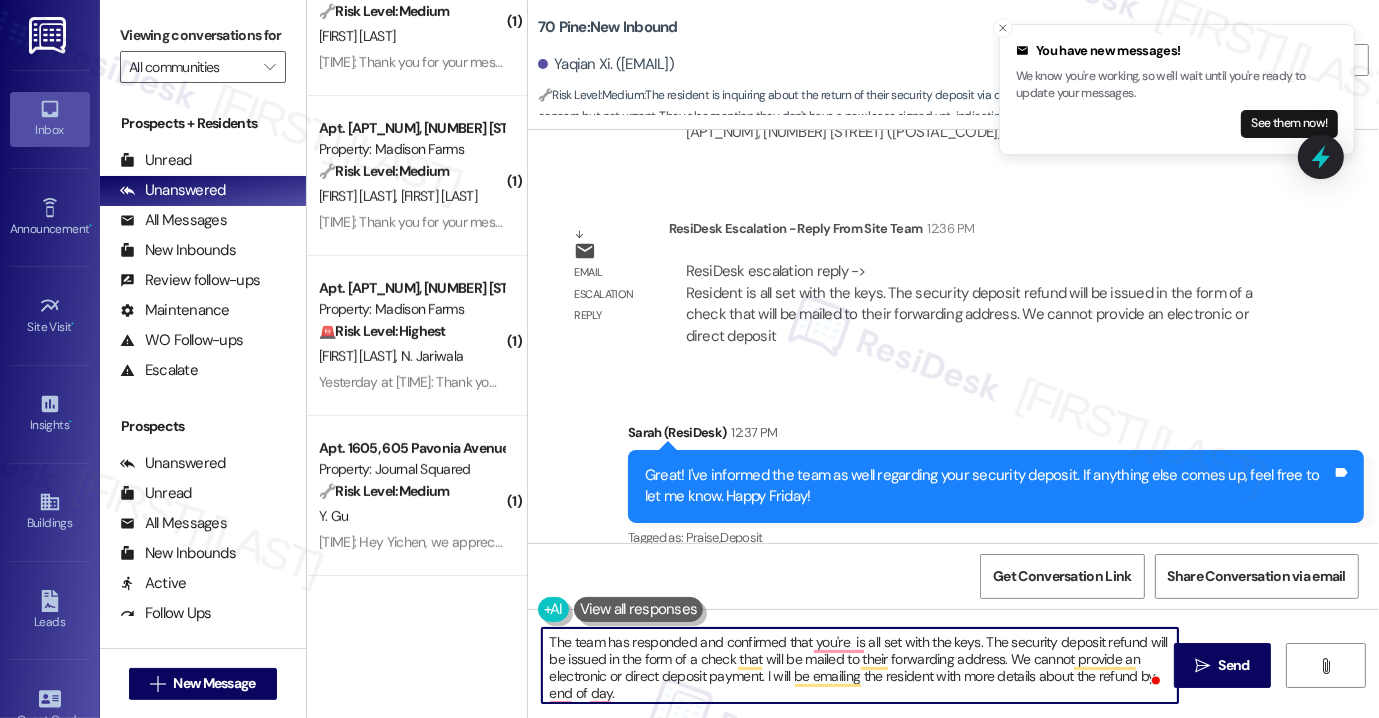 click on "The team has responded and confirmed that you're  is all set with the keys. The security deposit refund will be issued in the form of a check that will be mailed to their forwarding address. We cannot provide an electronic or direct deposit payment. I will be emailing the resident with more details about the refund by end of day." at bounding box center (860, 665) 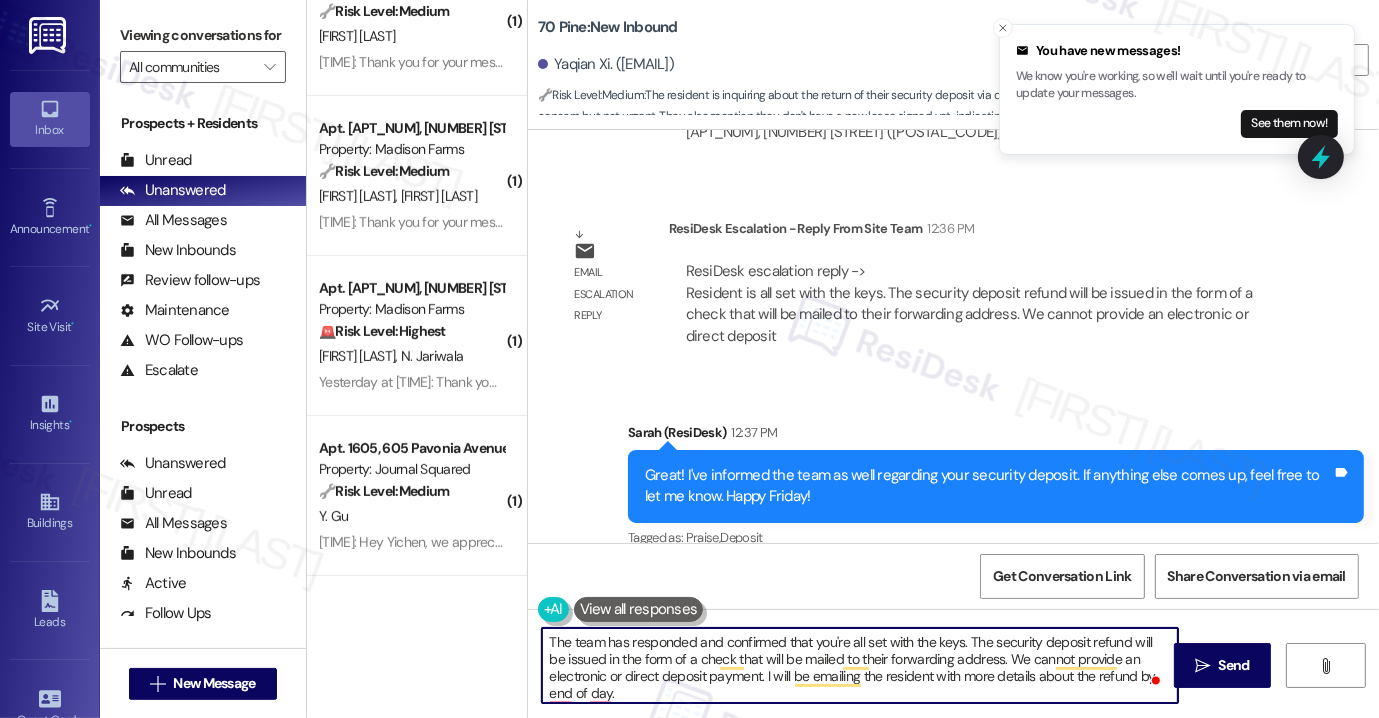 click on "The team has responded and confirmed that you're all set with the keys. The security deposit refund will be issued in the form of a check that will be mailed to their forwarding address. We cannot provide an electronic or direct deposit payment. I will be emailing the resident with more details about the refund by end of day." at bounding box center [860, 665] 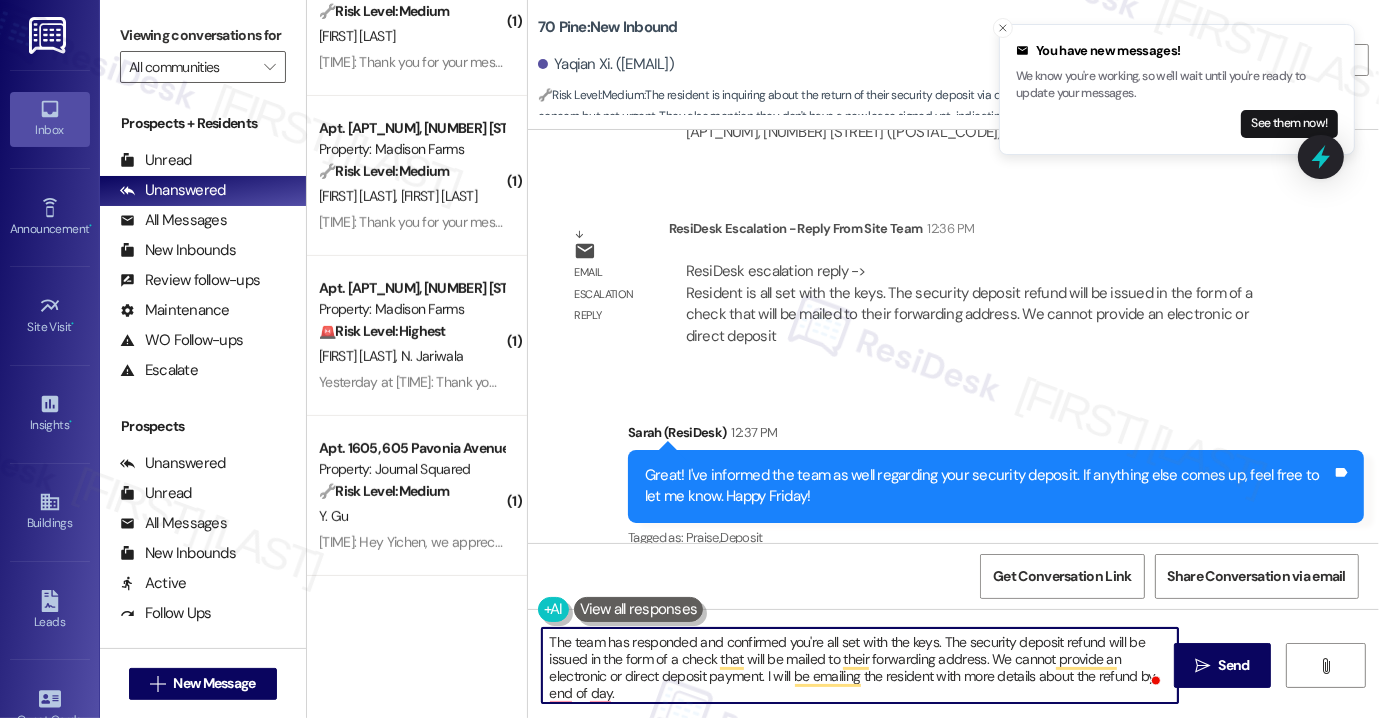 click on "The team has responded and confirmed you're all set with the keys. The security deposit refund will be issued in the form of a check that will be mailed to their forwarding address. We cannot provide an electronic or direct deposit payment. I will be emailing the resident with more details about the refund by end of day." at bounding box center (860, 665) 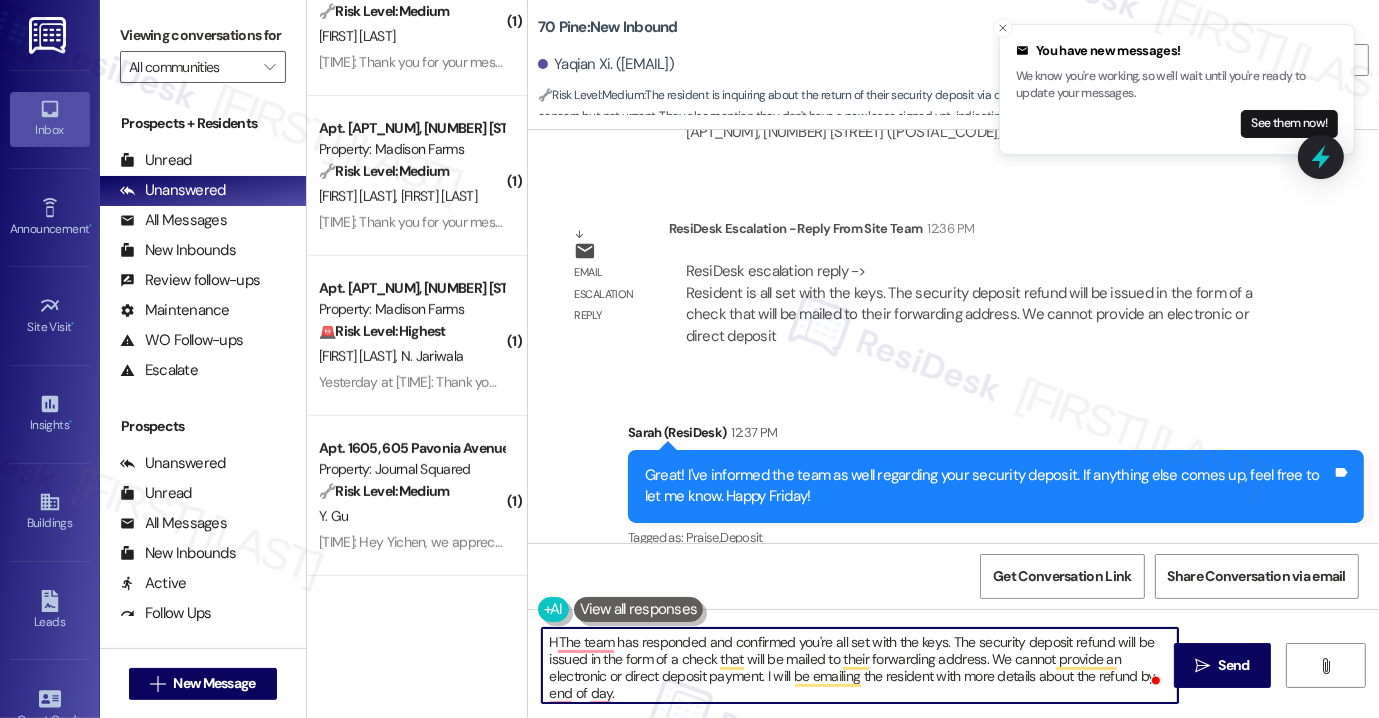 type on "The team has responded and confirmed you're all set with the keys. The security deposit refund will be issued in the form of a check that will be mailed to their forwarding address. We cannot provide an electronic or direct deposit payment. I will be emailing the resident with more details about the refund by end of day." 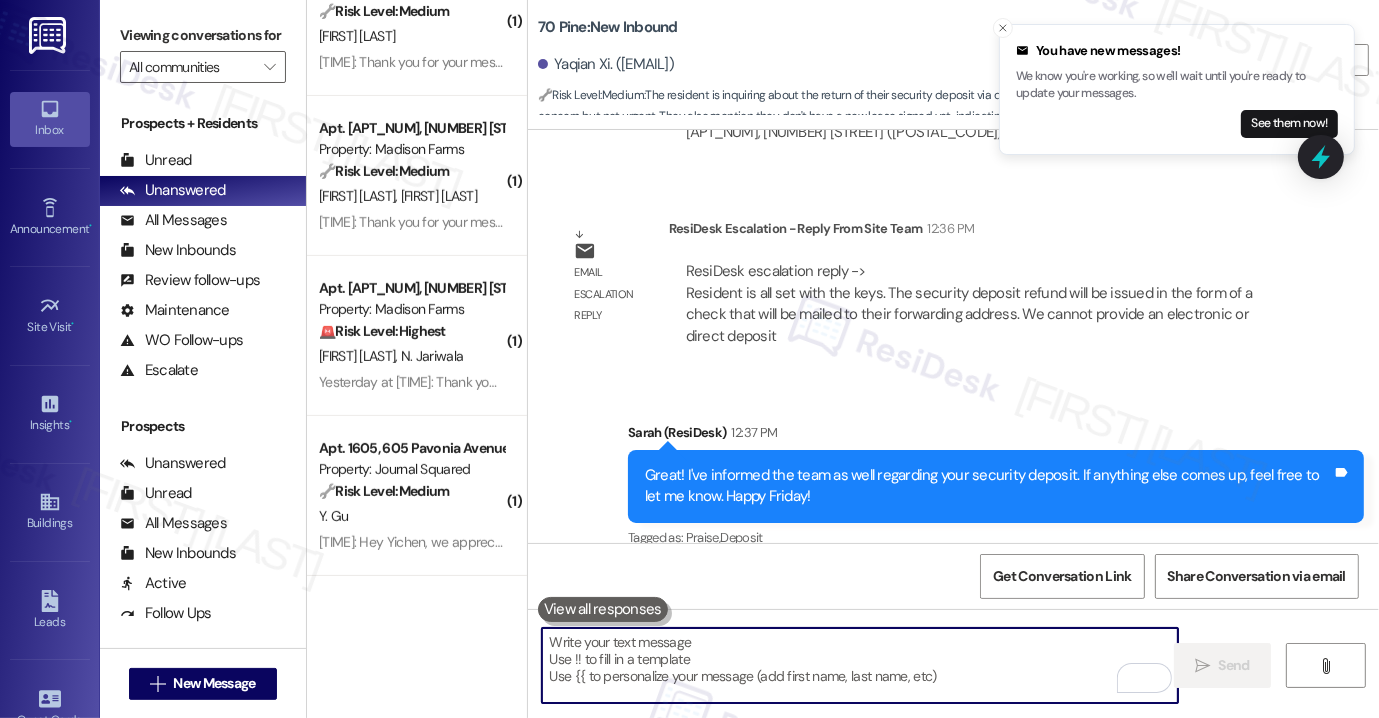 type 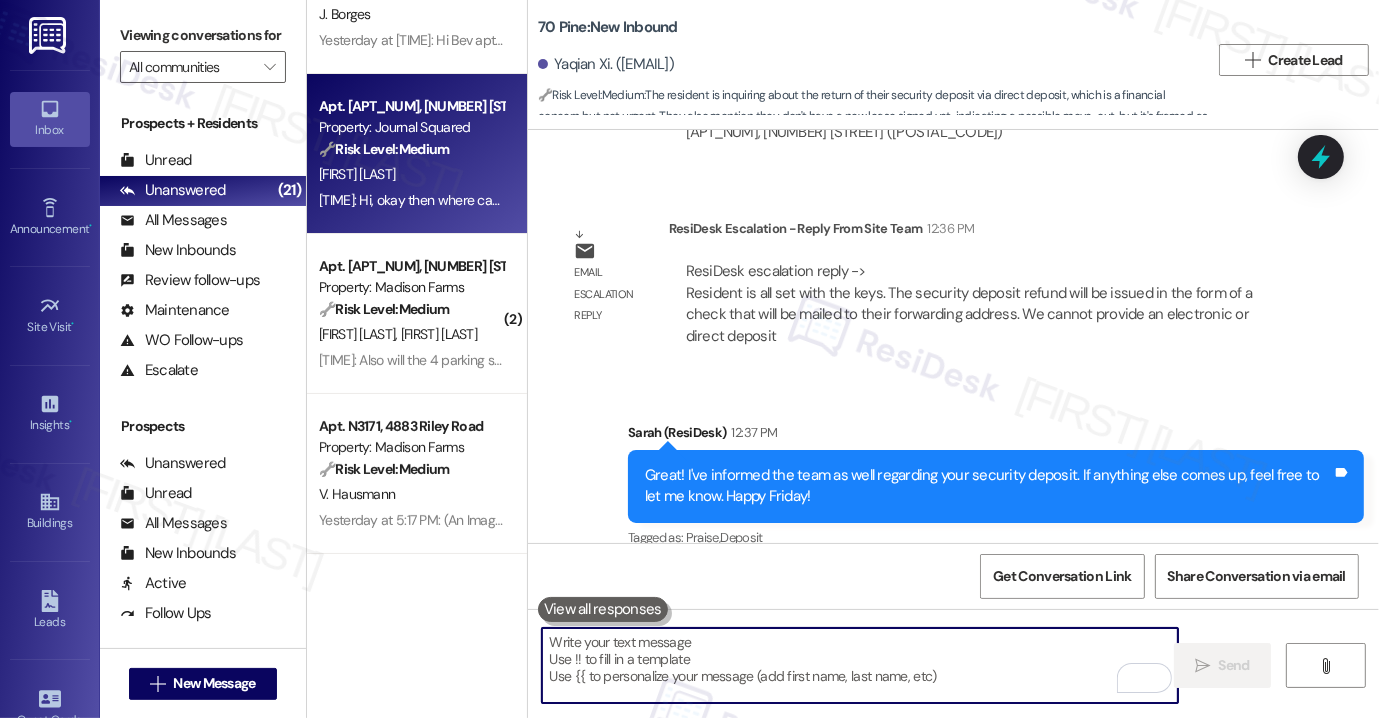 scroll, scrollTop: 0, scrollLeft: 0, axis: both 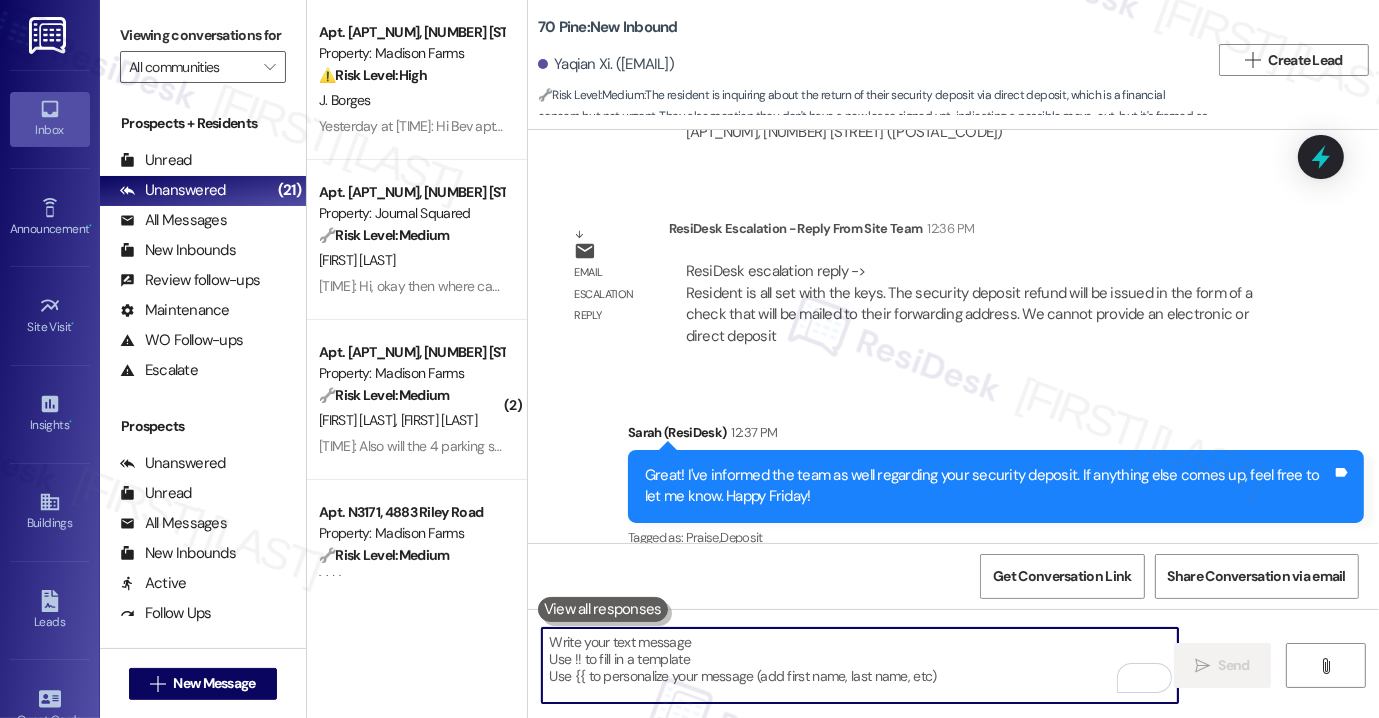click on "Great! I've informed the team as well regarding your security deposit. If anything else comes up, feel free to let me know. Happy Friday!" at bounding box center (988, 486) 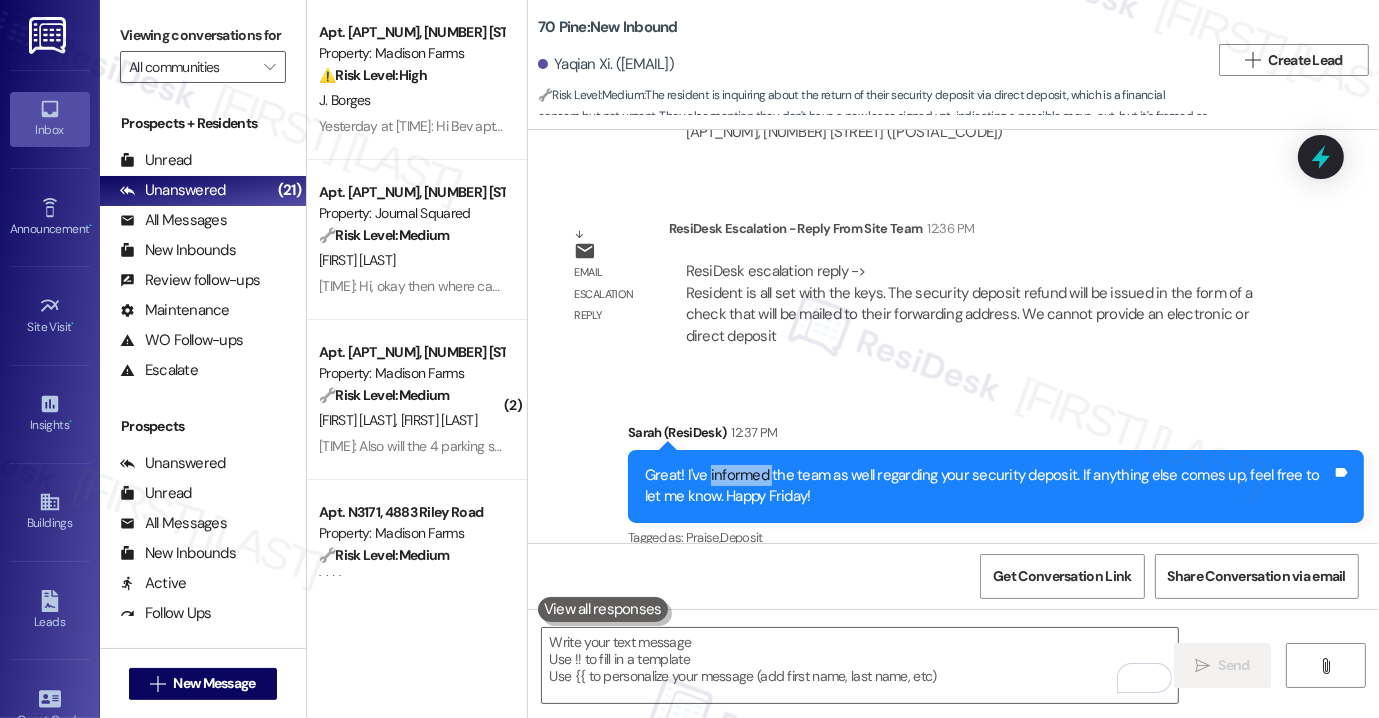 click on "Great! I've informed the team as well regarding your security deposit. If anything else comes up, feel free to let me know. Happy Friday!" at bounding box center [988, 486] 